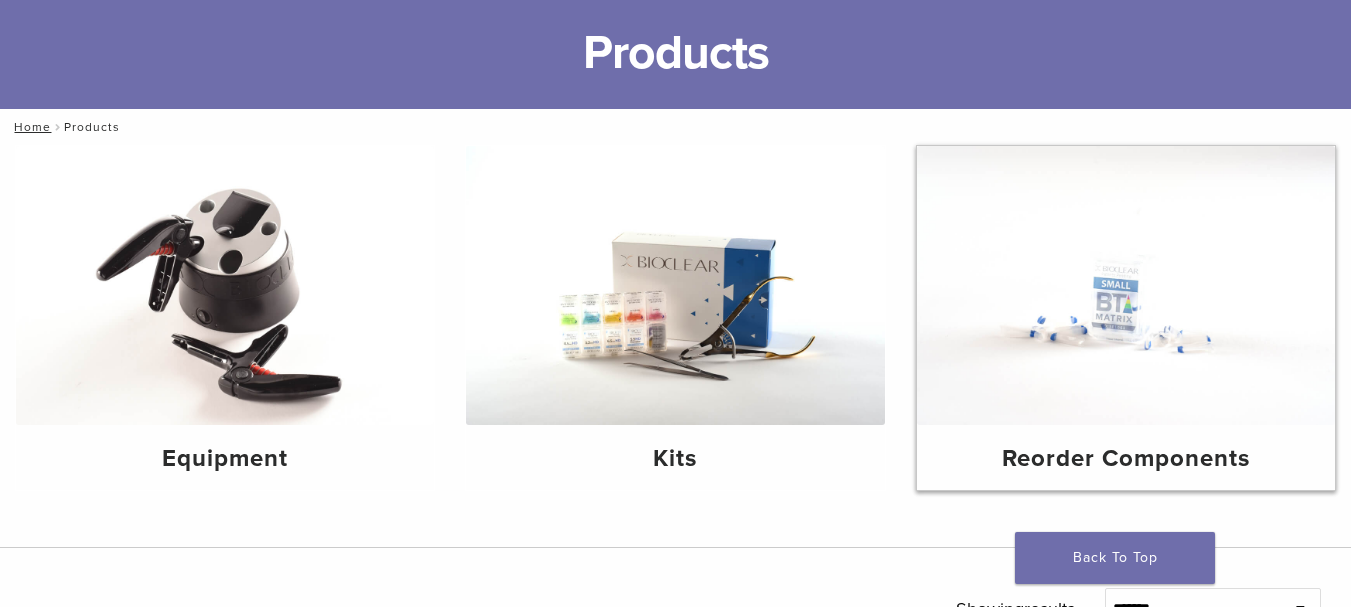 scroll, scrollTop: 300, scrollLeft: 0, axis: vertical 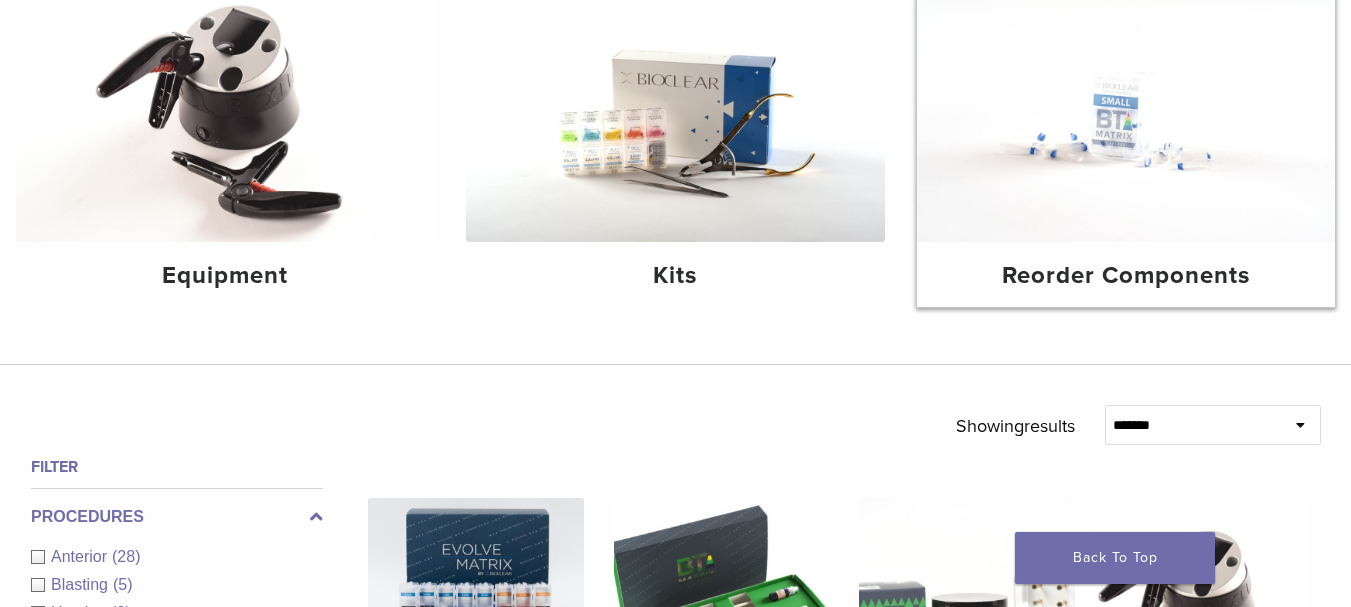 click at bounding box center (1126, 102) 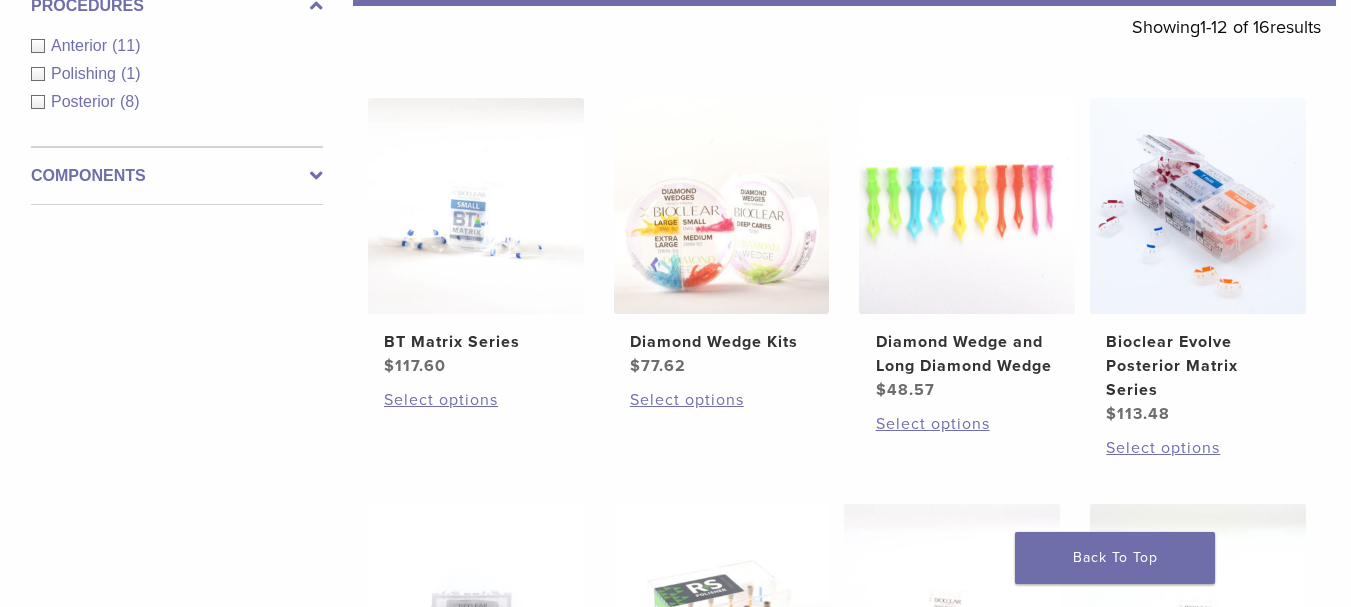 scroll, scrollTop: 400, scrollLeft: 0, axis: vertical 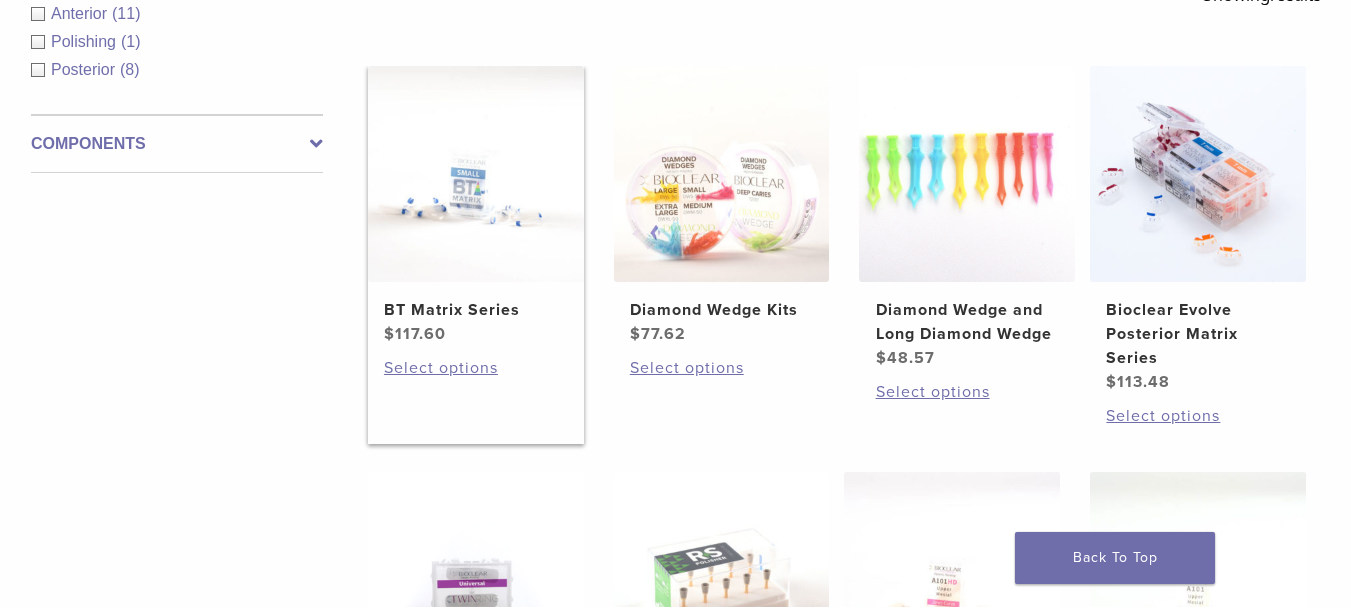 click at bounding box center [476, 174] 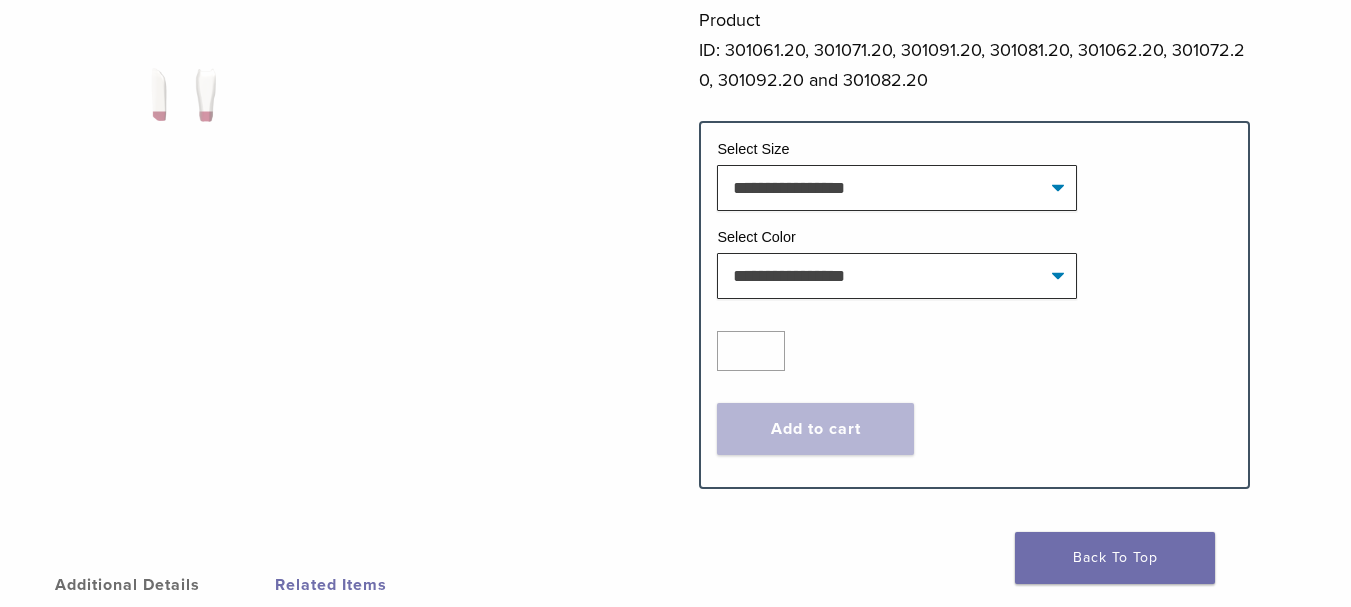 scroll, scrollTop: 800, scrollLeft: 0, axis: vertical 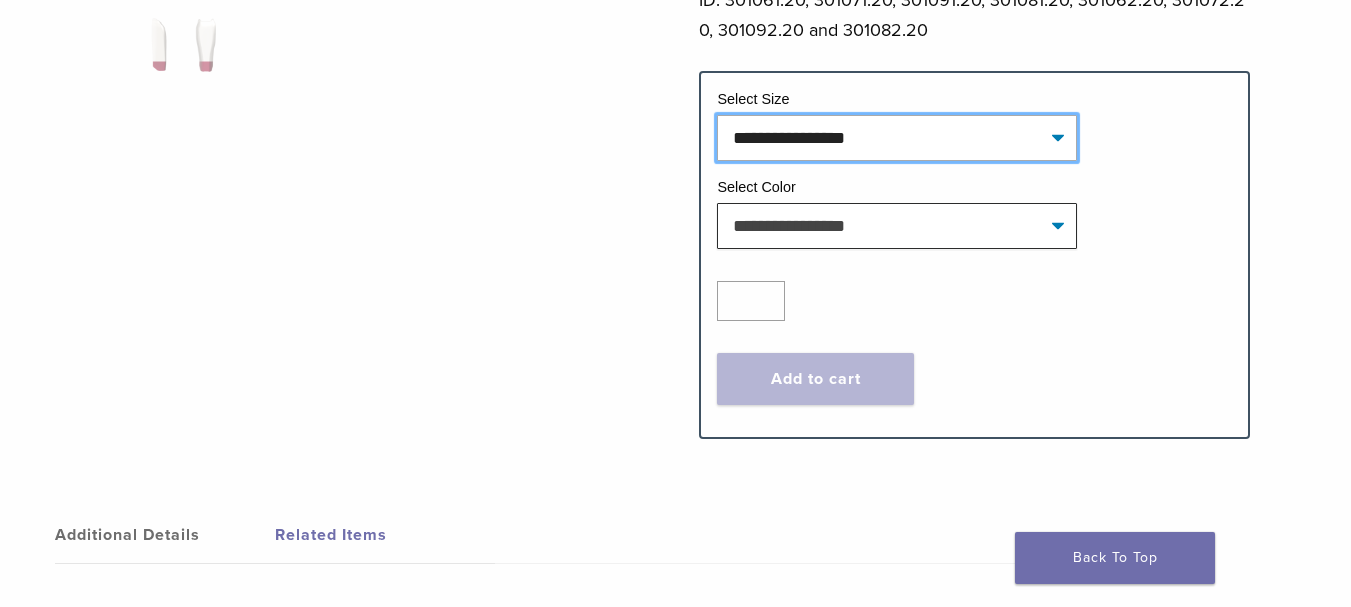 click on "**********" 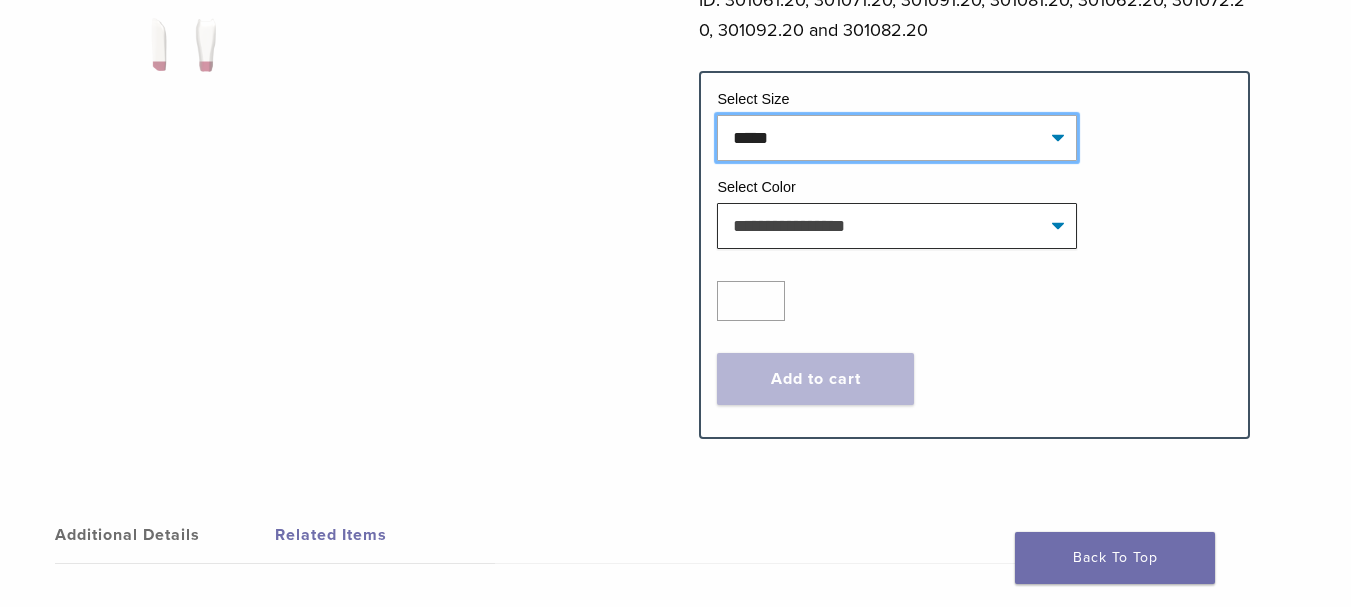 click on "**********" 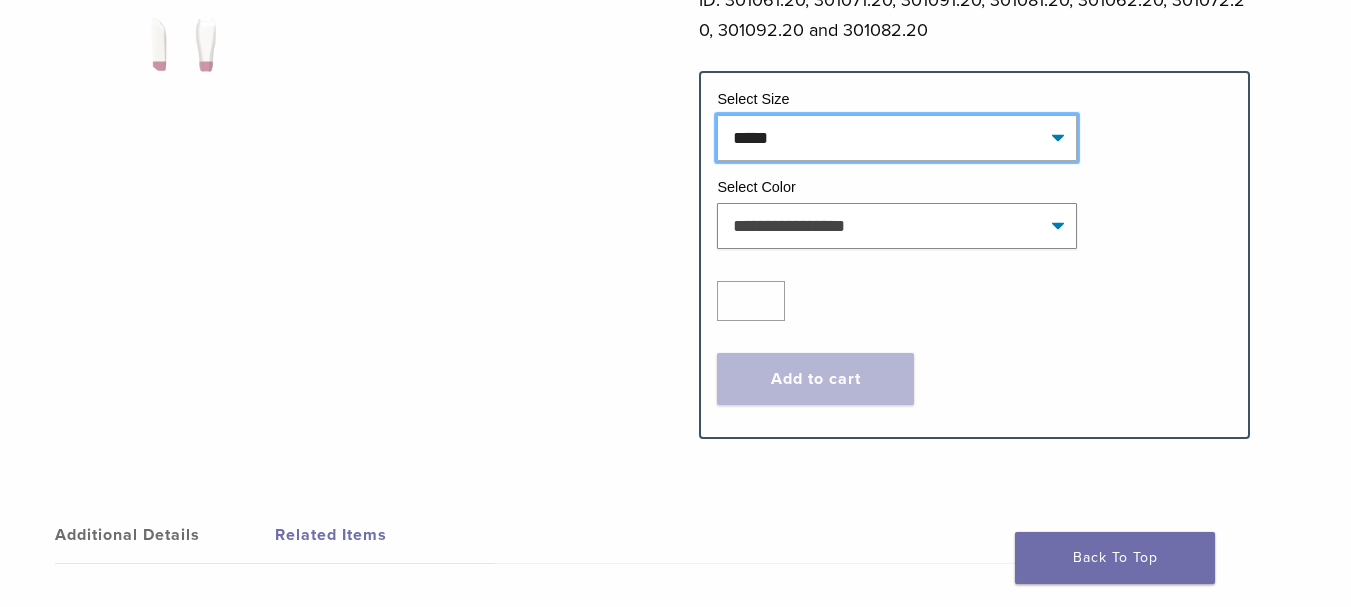 select on "*****" 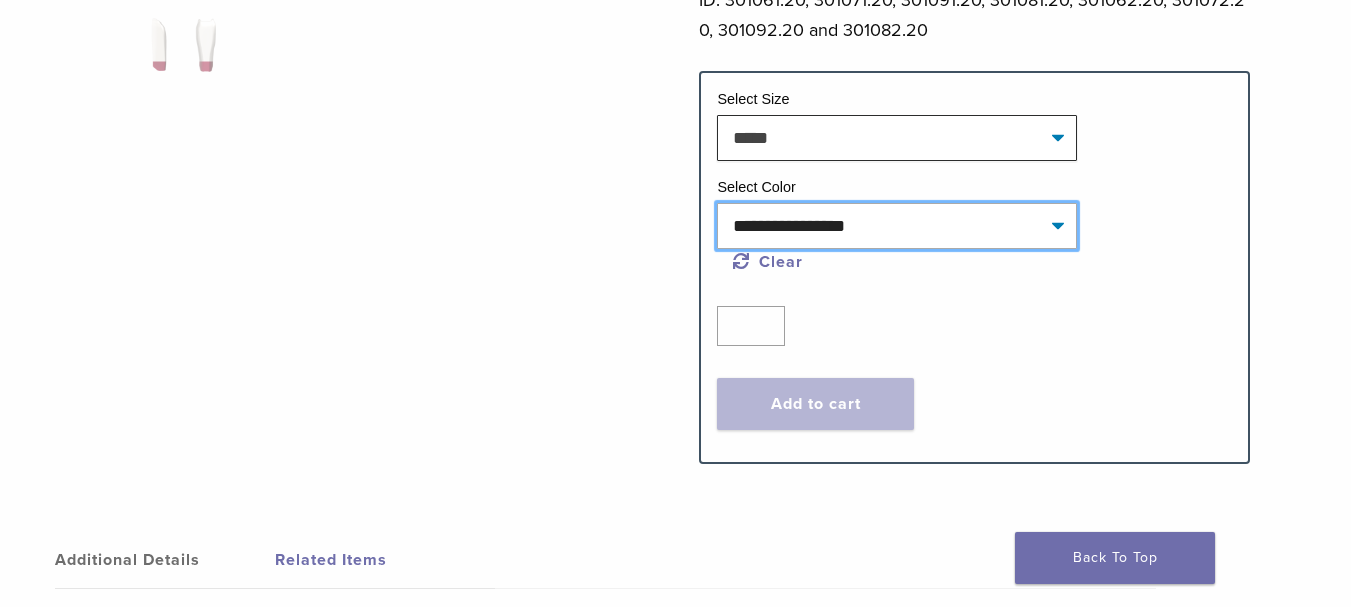 click on "**********" 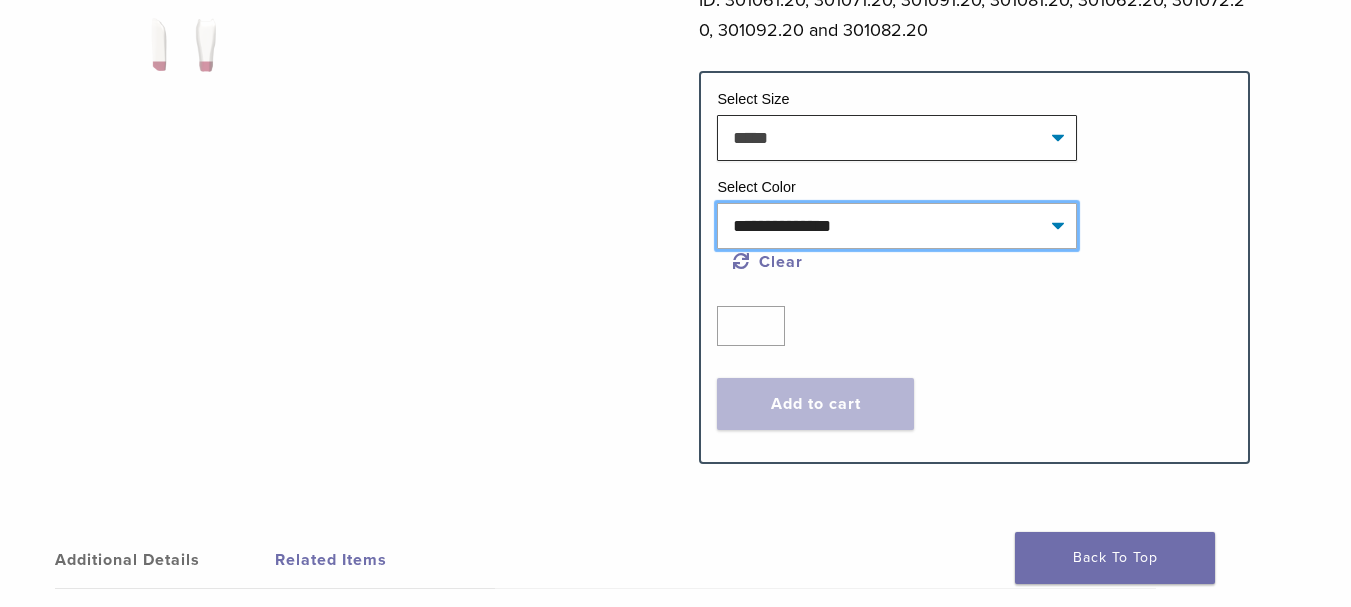 click on "**********" 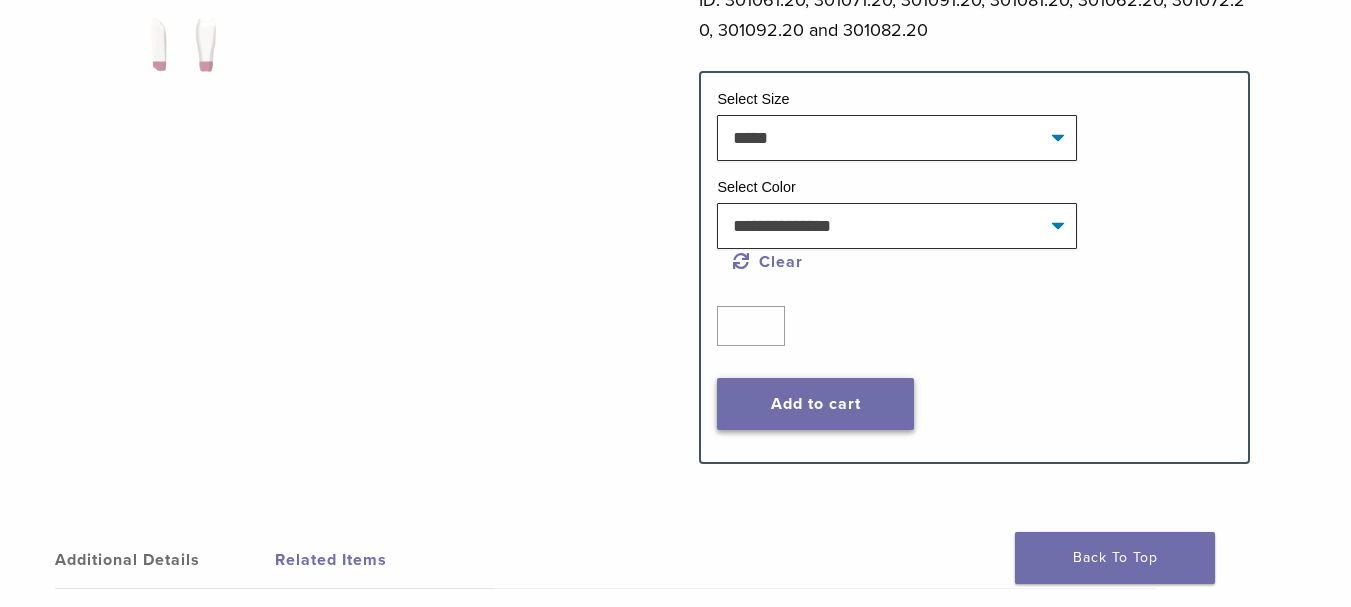 click on "Add to cart" 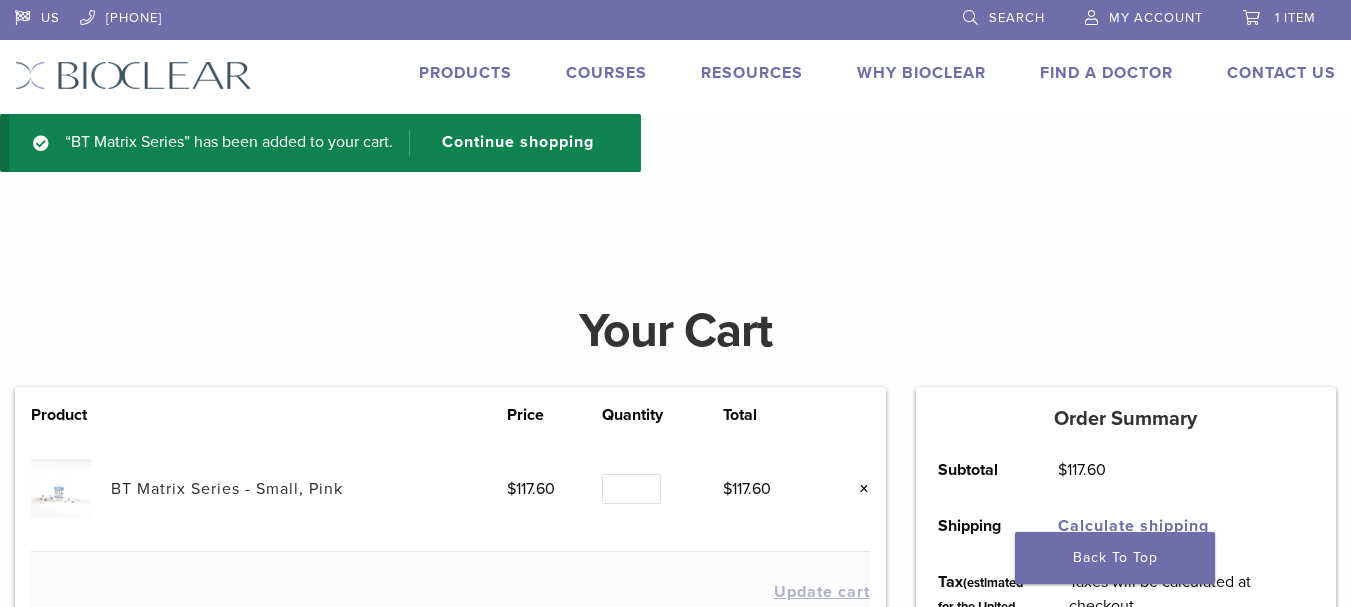 scroll, scrollTop: 0, scrollLeft: 0, axis: both 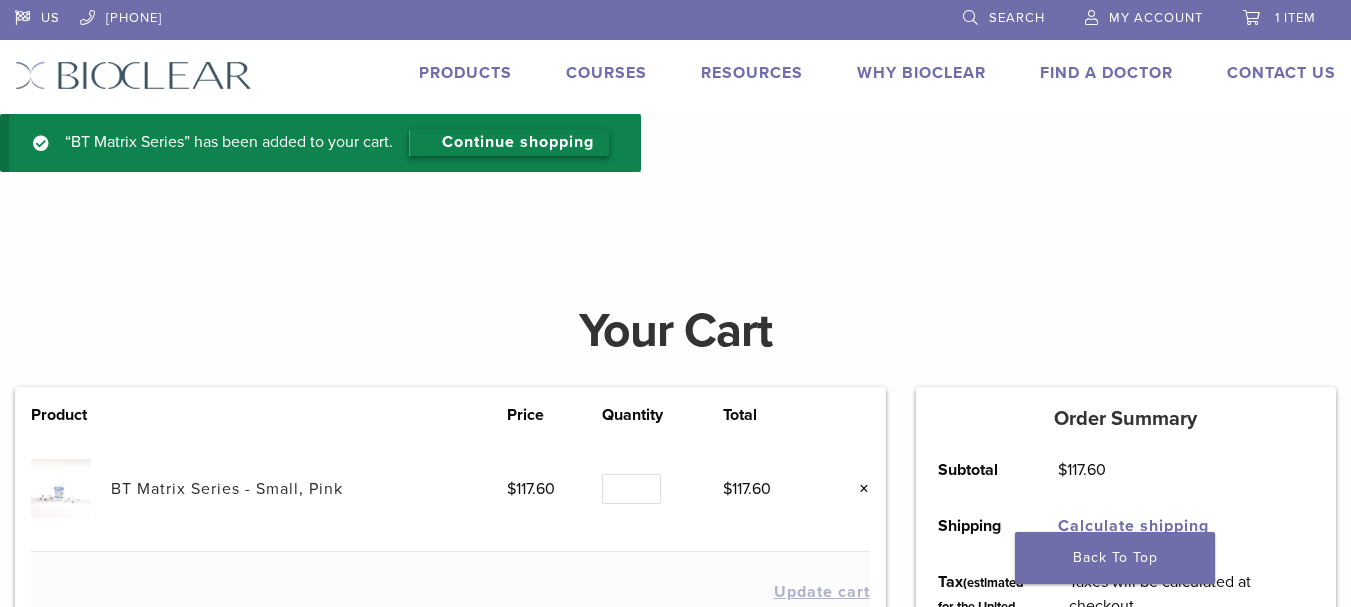 click on "Continue shopping" at bounding box center (509, 143) 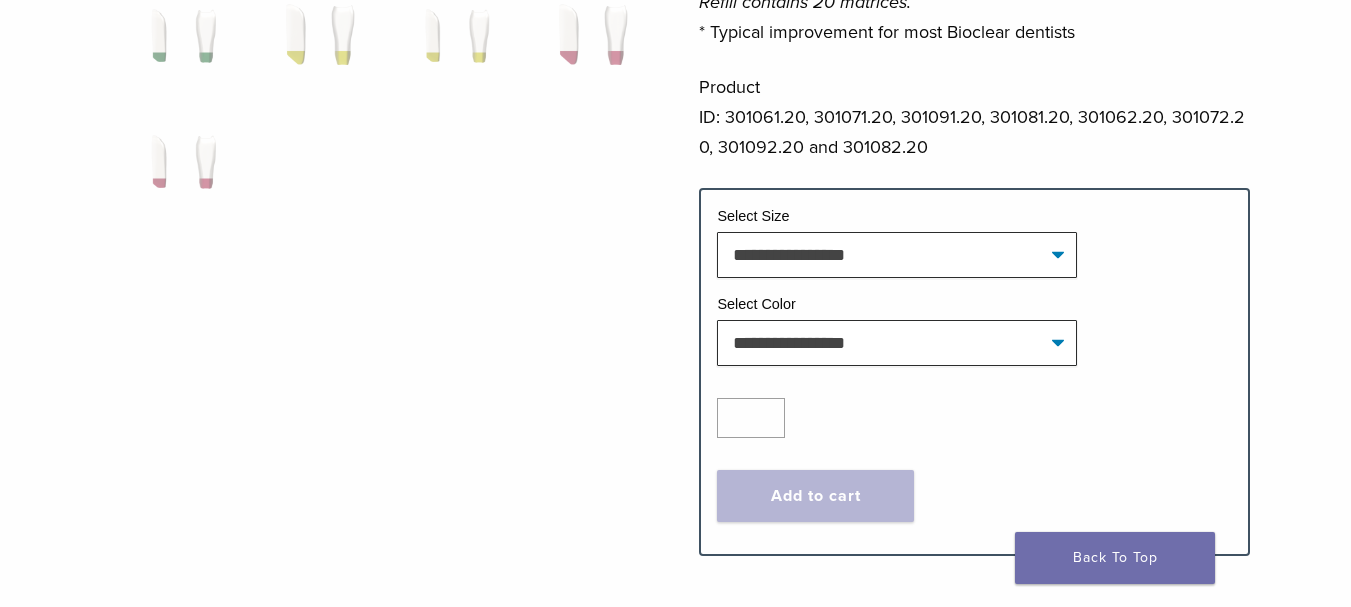scroll, scrollTop: 800, scrollLeft: 0, axis: vertical 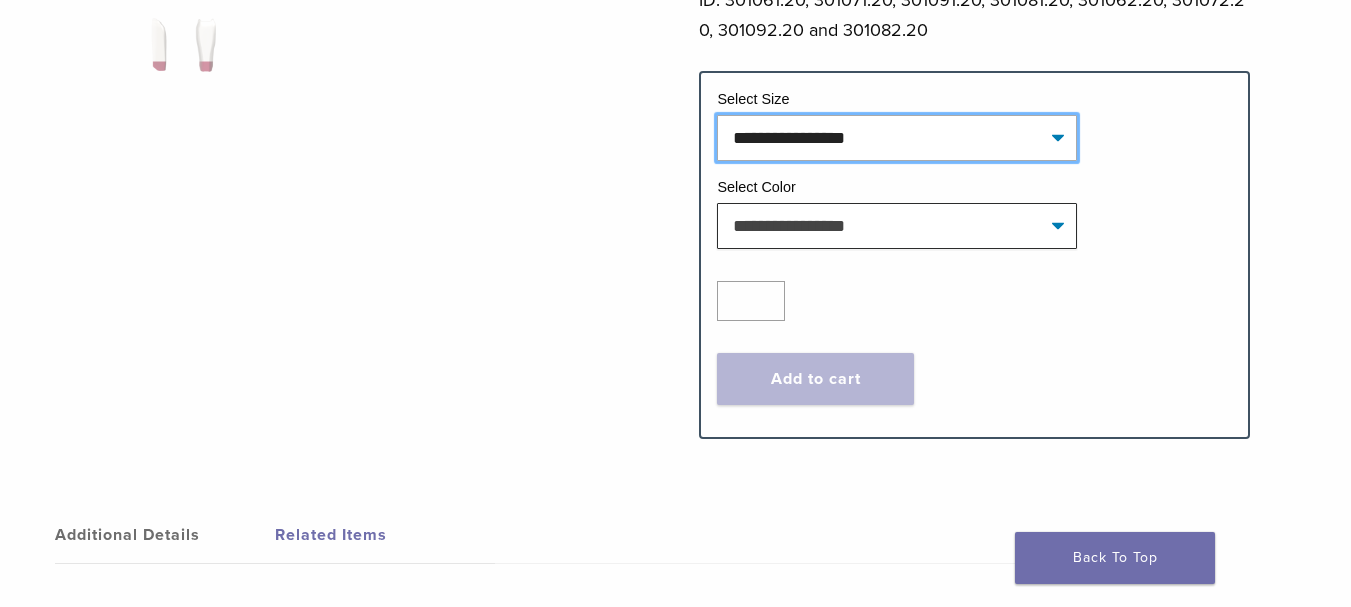 click on "**********" 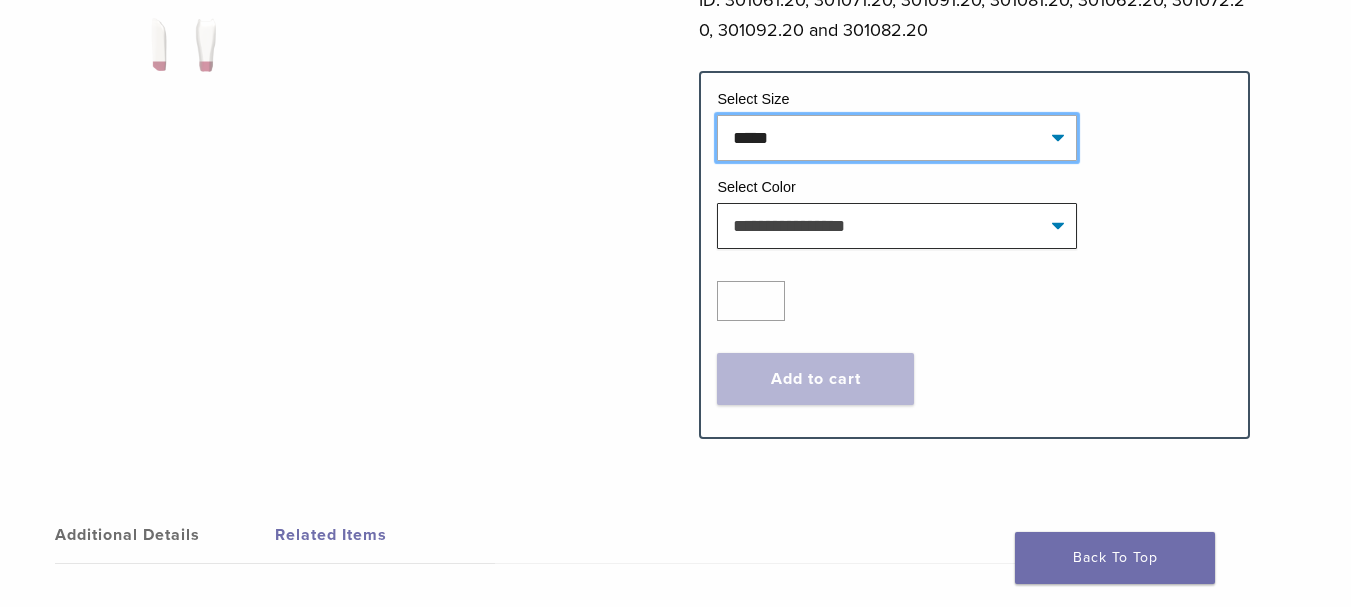 click on "**********" 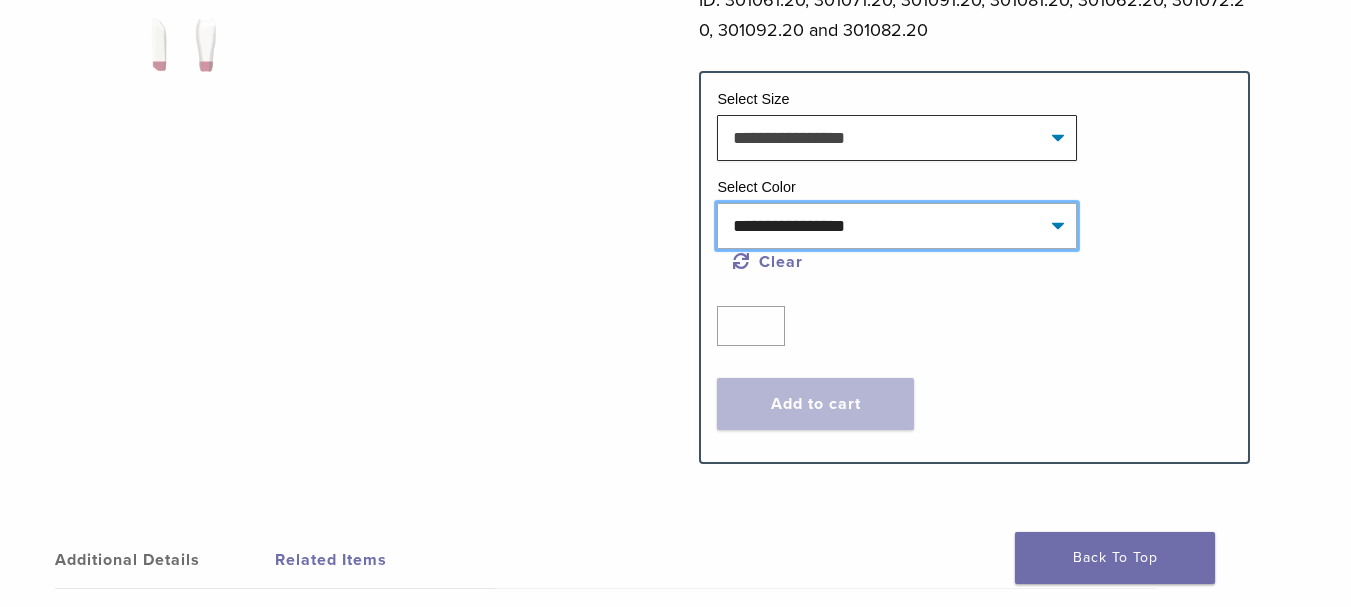 click on "**********" 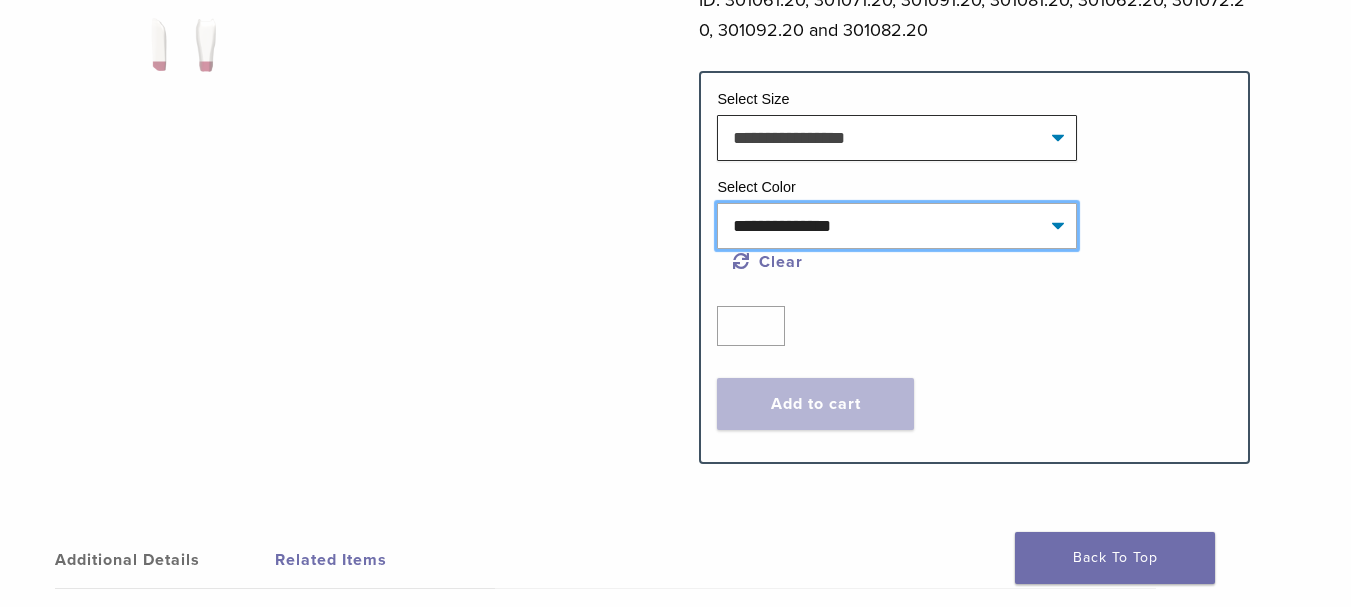click on "**********" 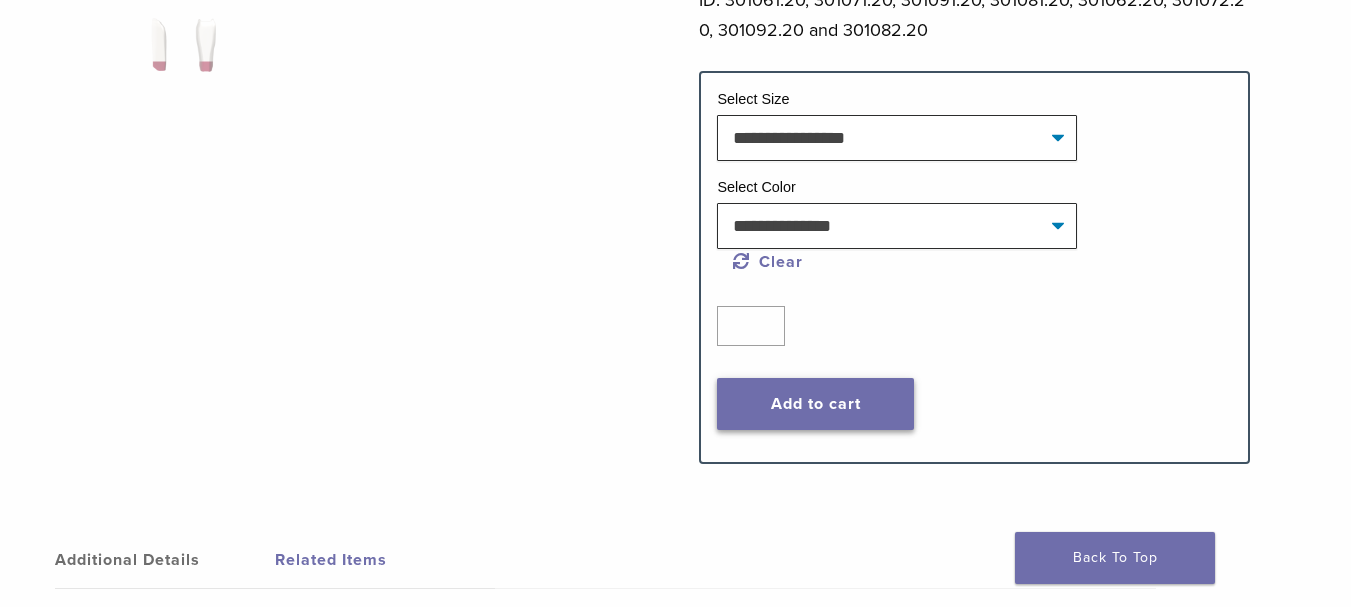 click on "Add to cart" 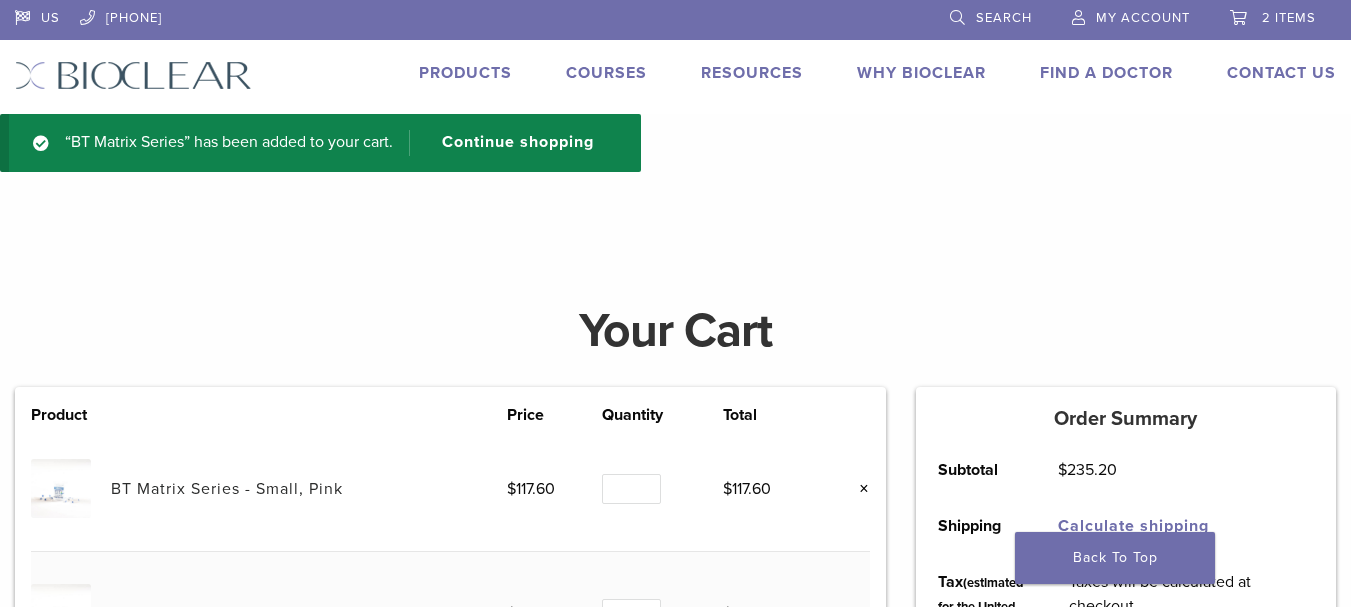 scroll, scrollTop: 0, scrollLeft: 0, axis: both 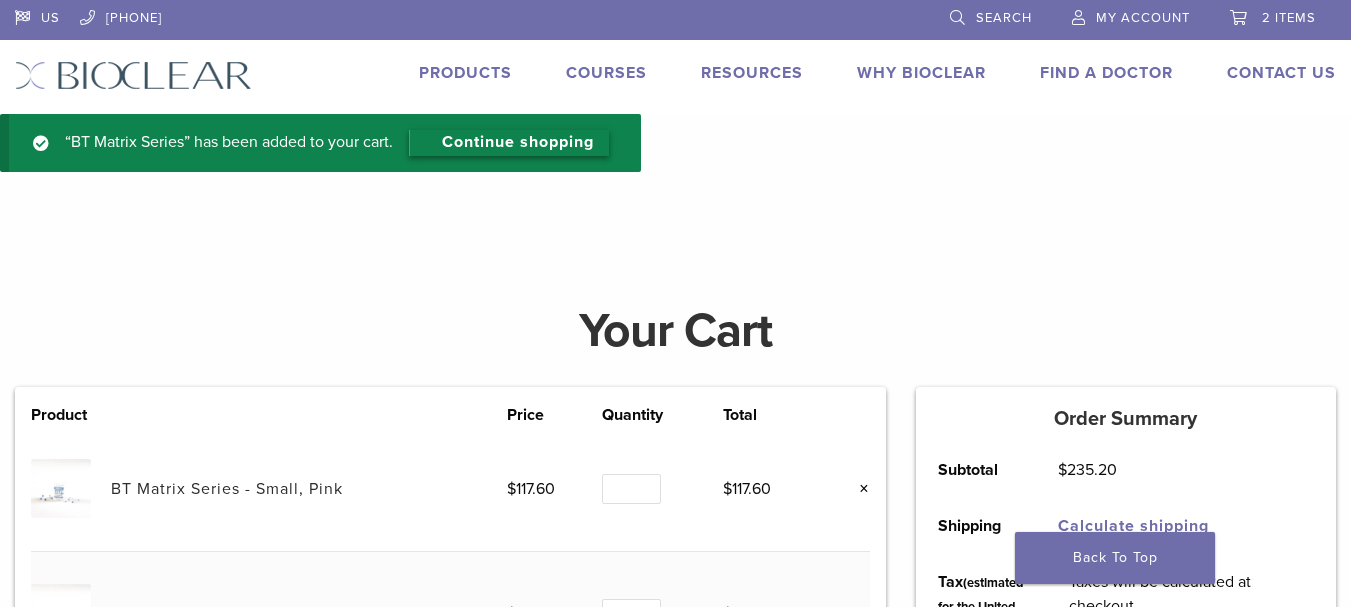 click on "Continue shopping" at bounding box center (509, 143) 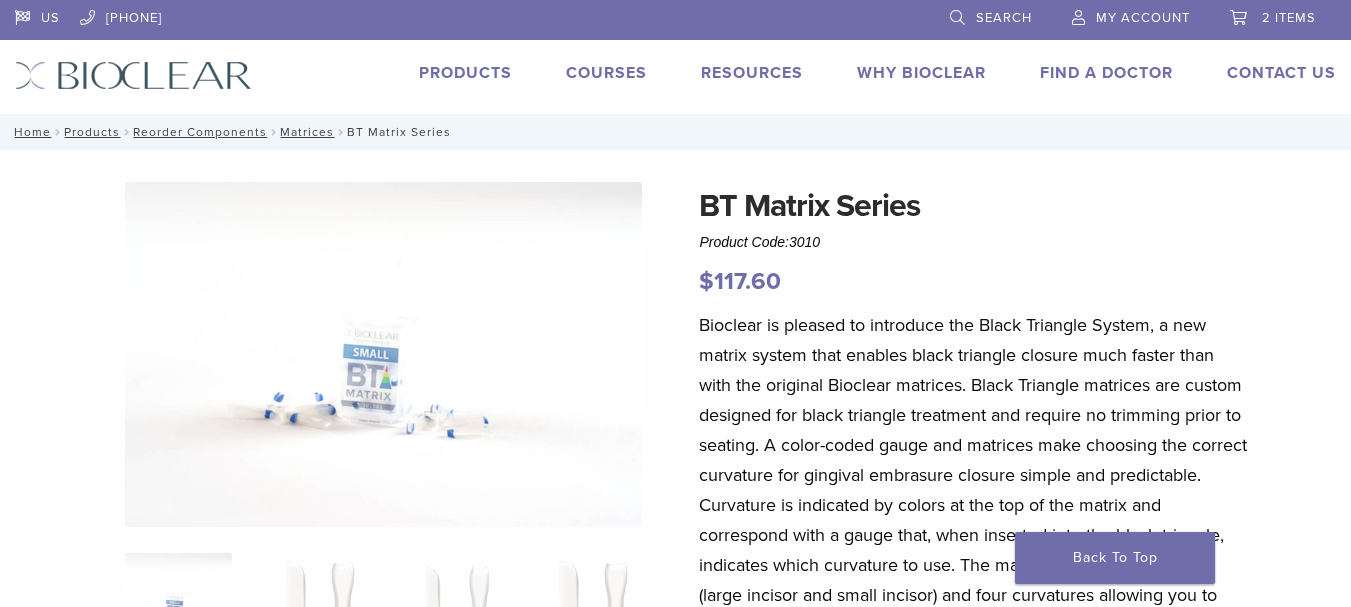 scroll, scrollTop: 0, scrollLeft: 0, axis: both 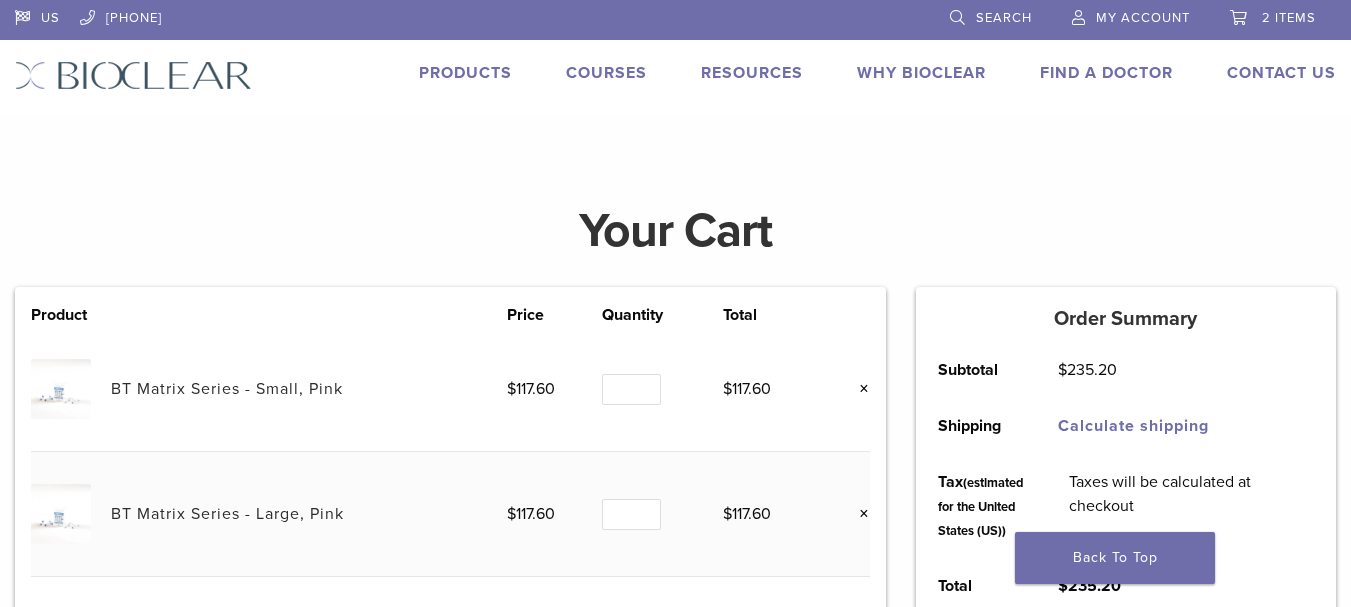 click on "Products" at bounding box center [465, 73] 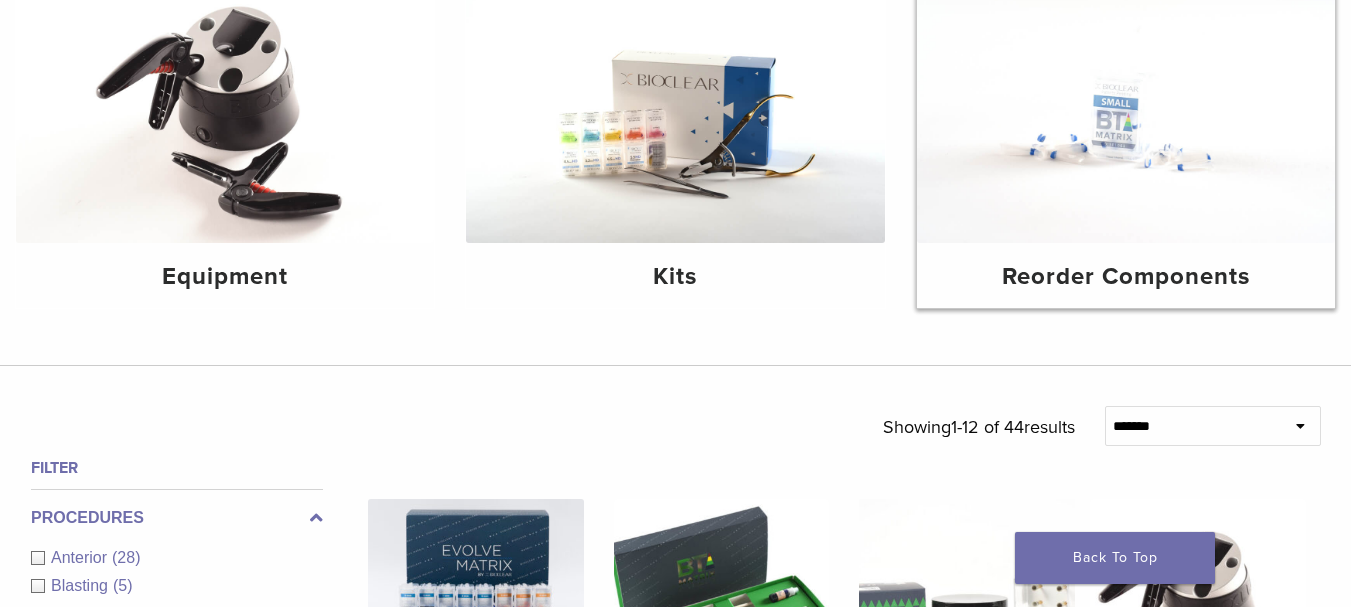 scroll, scrollTop: 300, scrollLeft: 0, axis: vertical 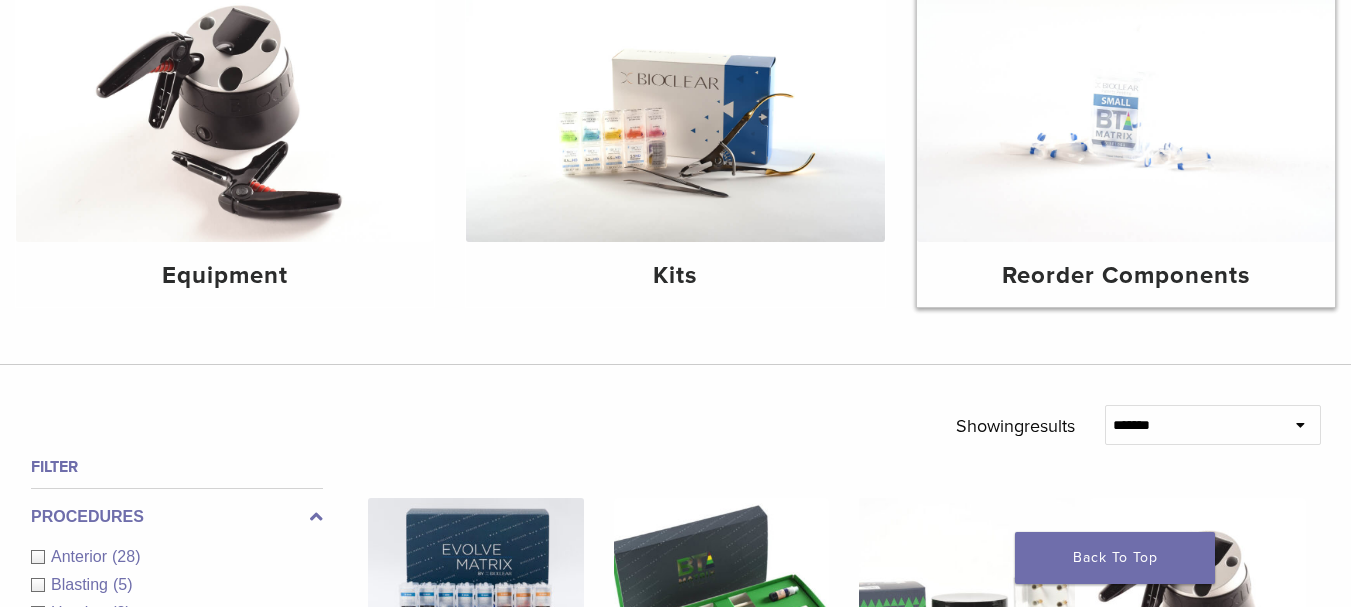 click at bounding box center (1126, 102) 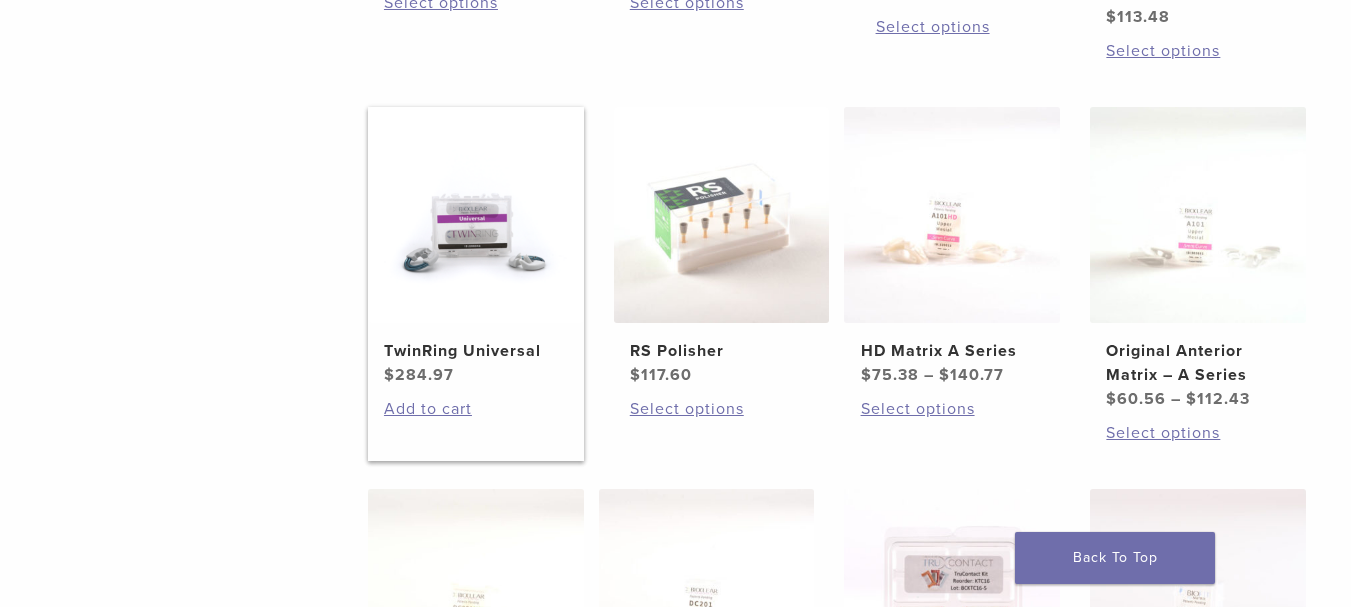 scroll, scrollTop: 800, scrollLeft: 0, axis: vertical 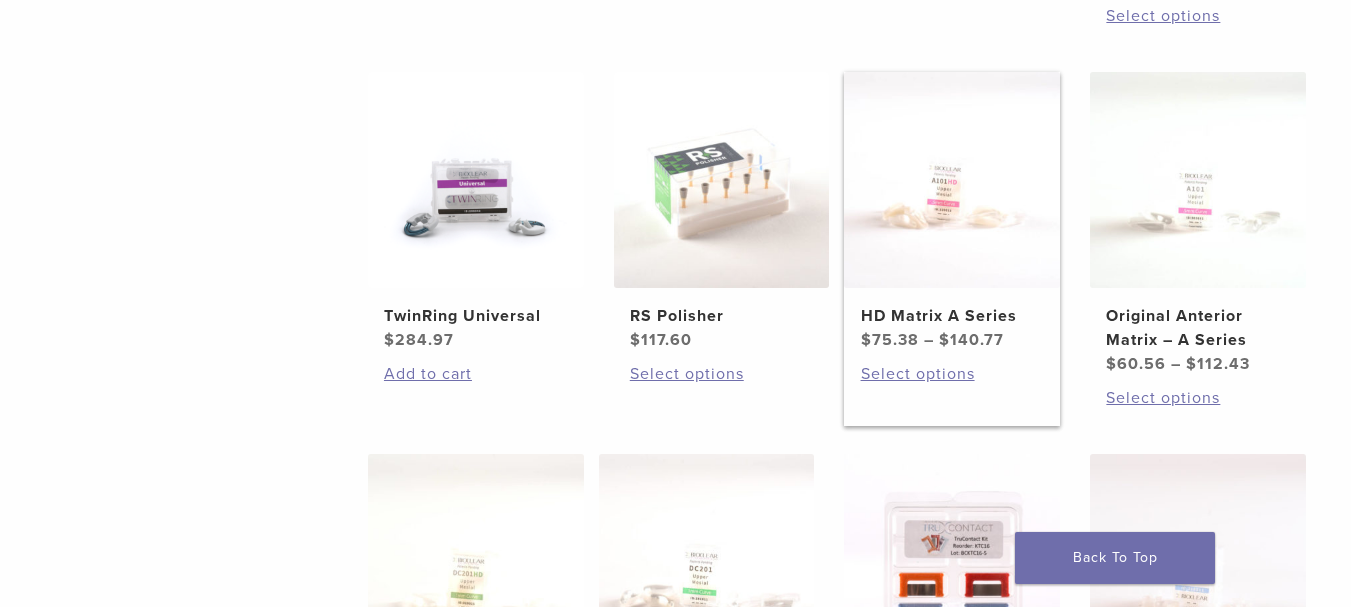 click at bounding box center [952, 180] 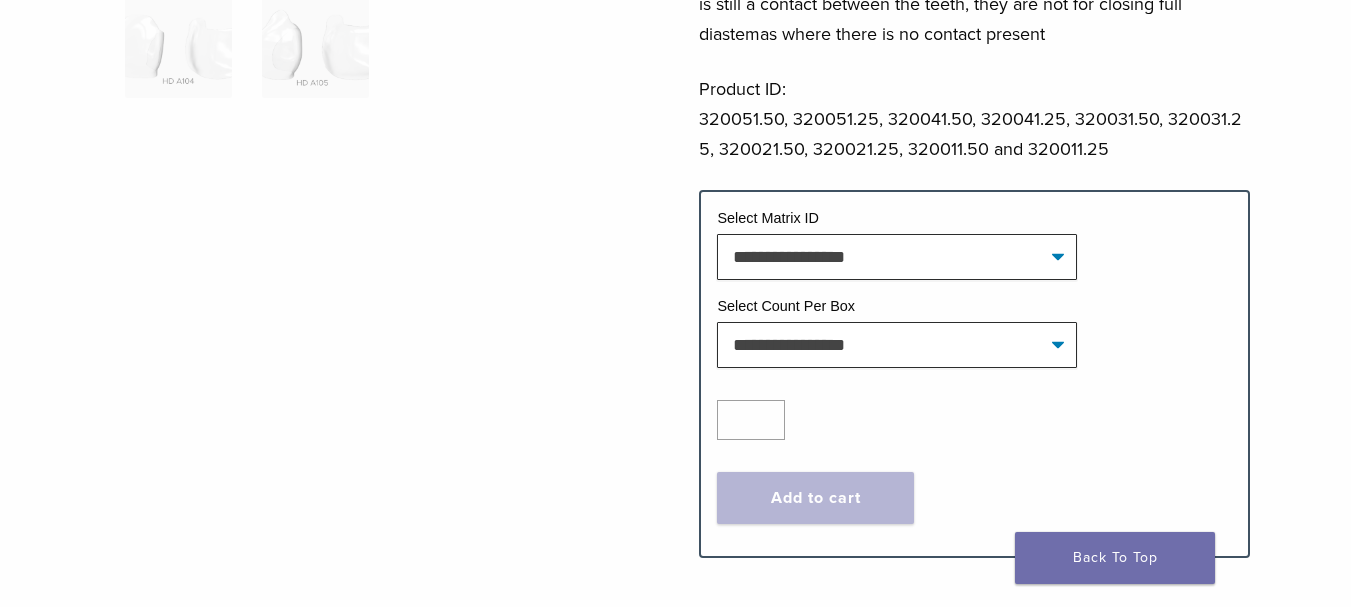 scroll, scrollTop: 800, scrollLeft: 0, axis: vertical 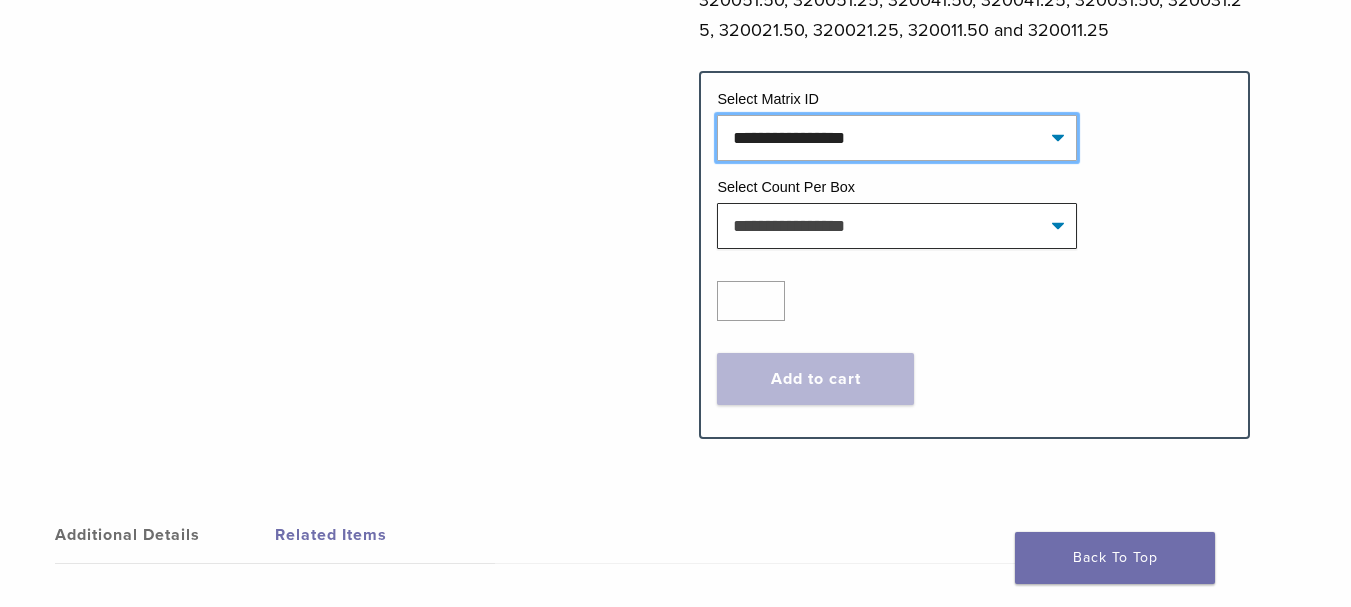 click on "**********" 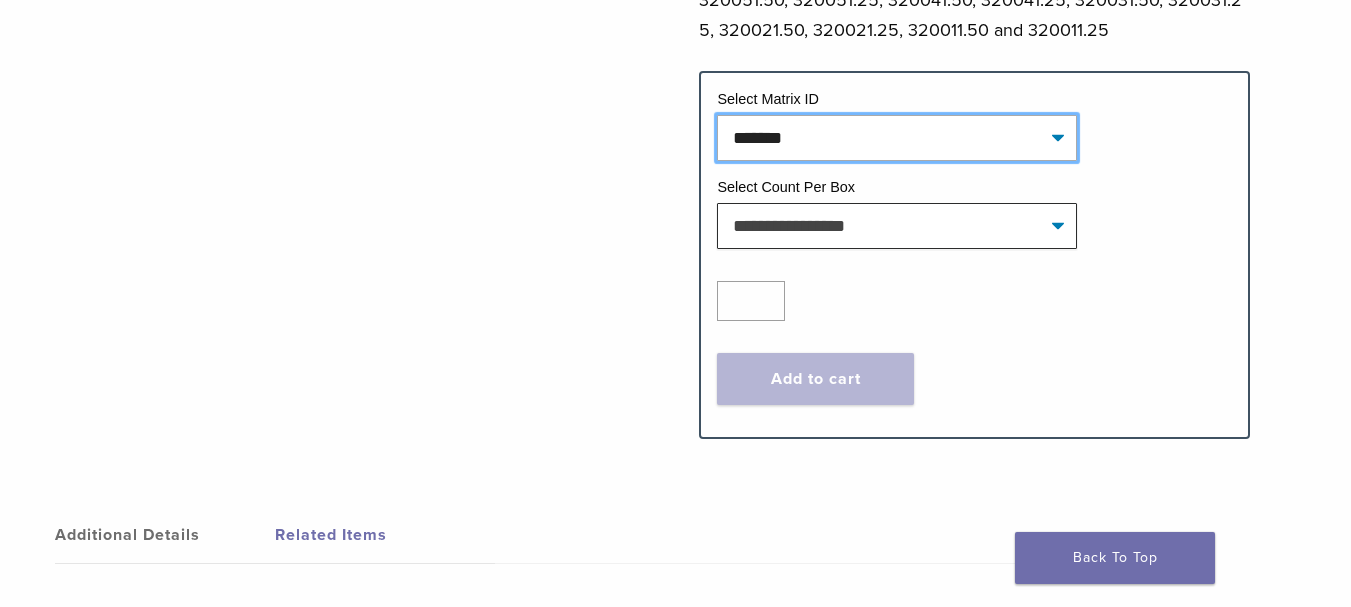 click on "**********" 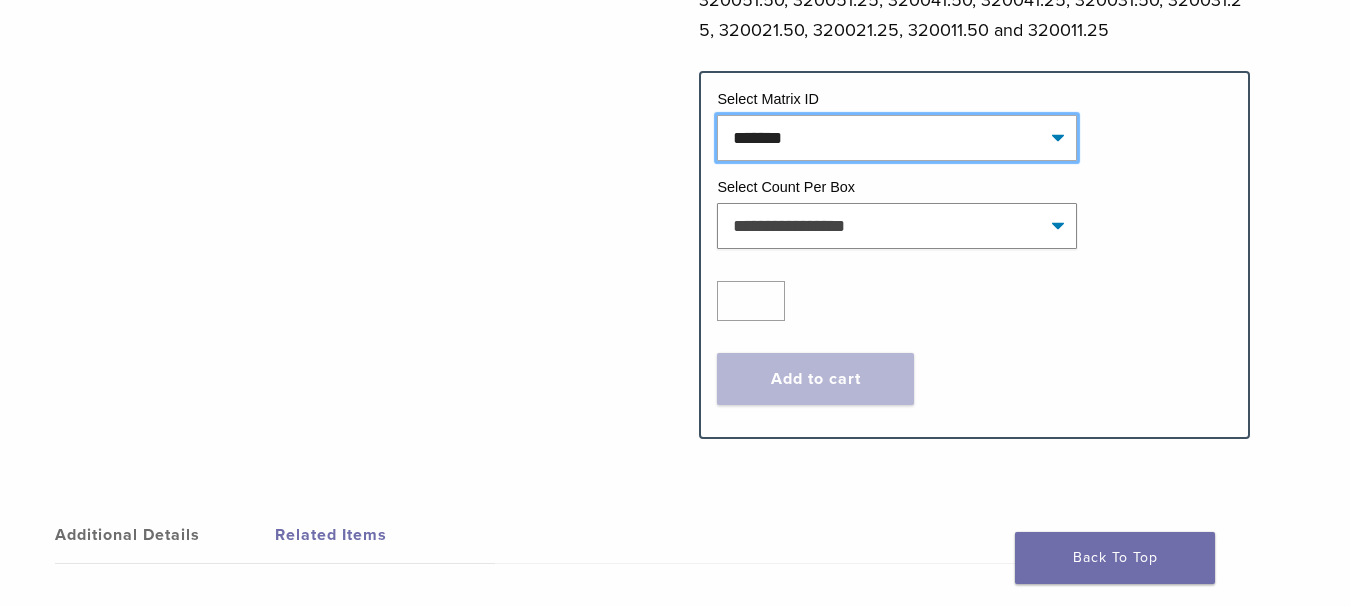 select on "*******" 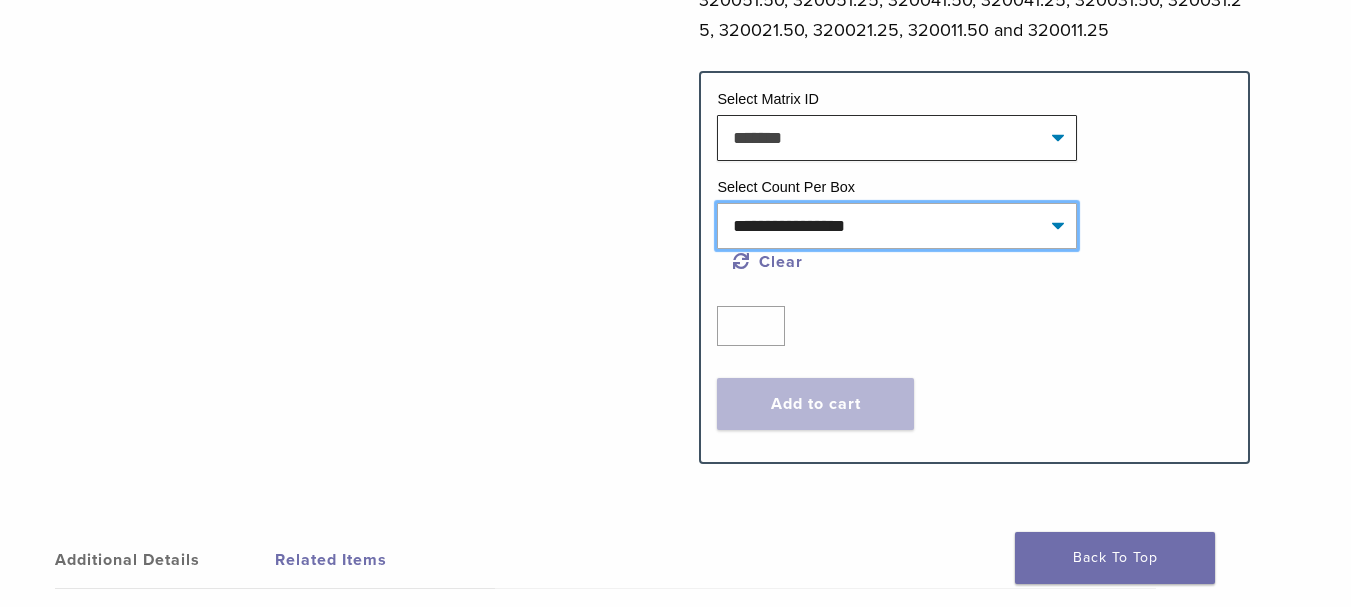 click on "**********" 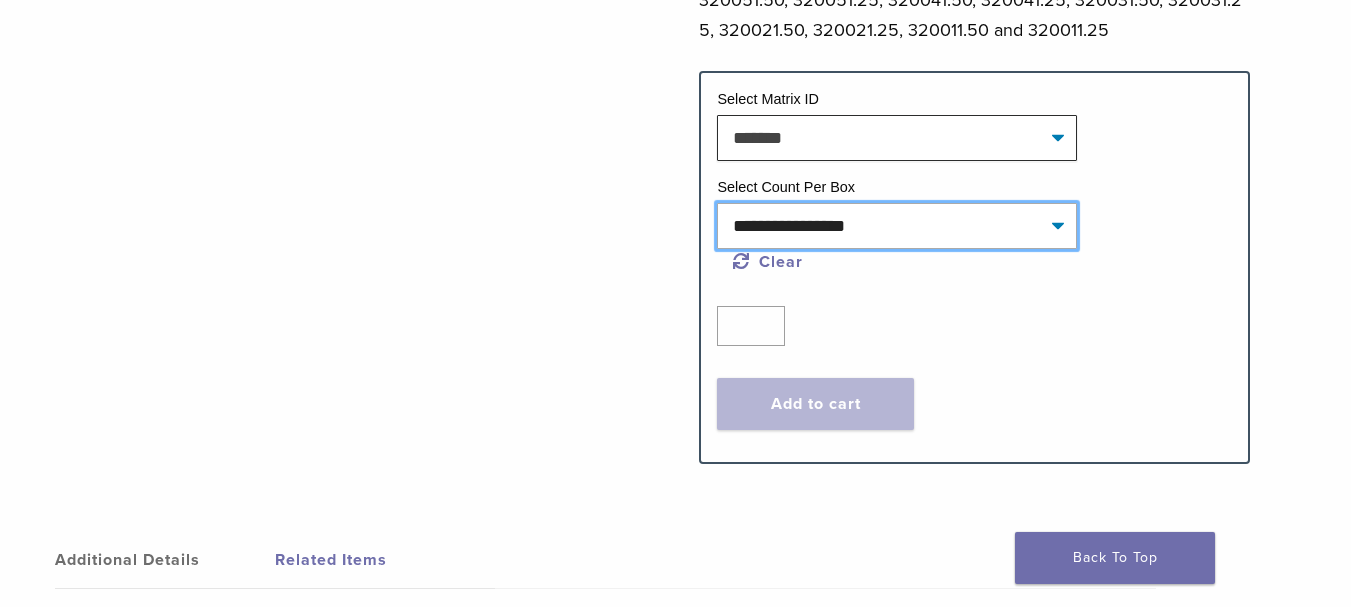 select on "*****" 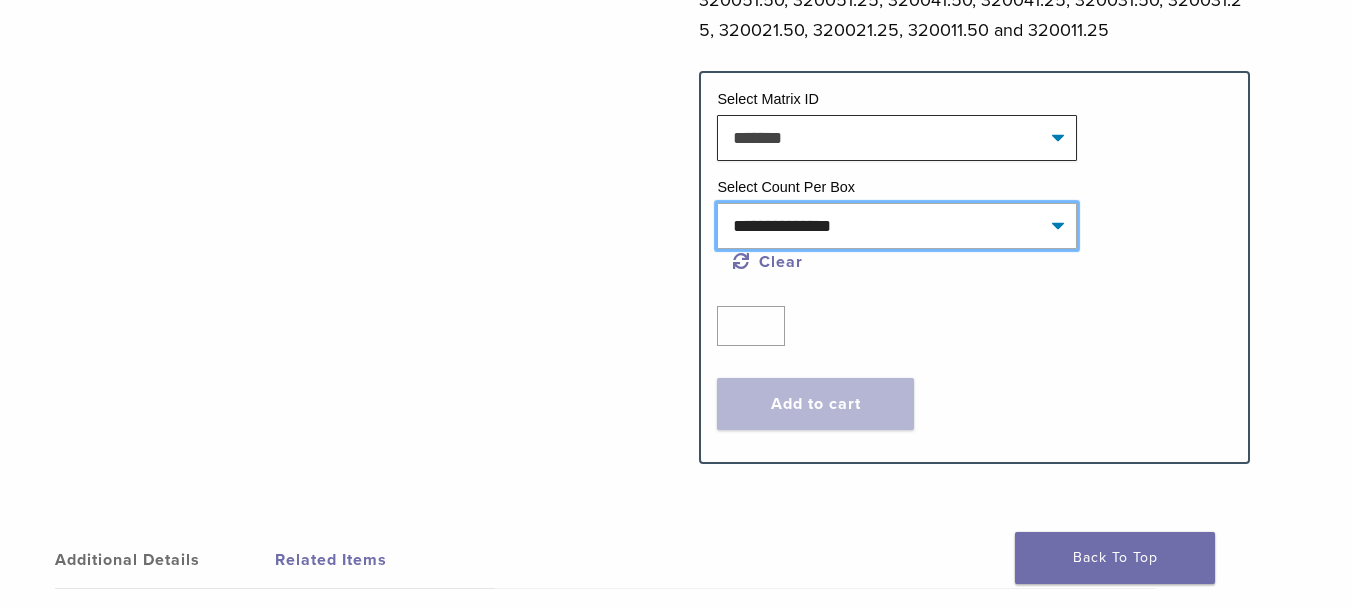 click on "**********" 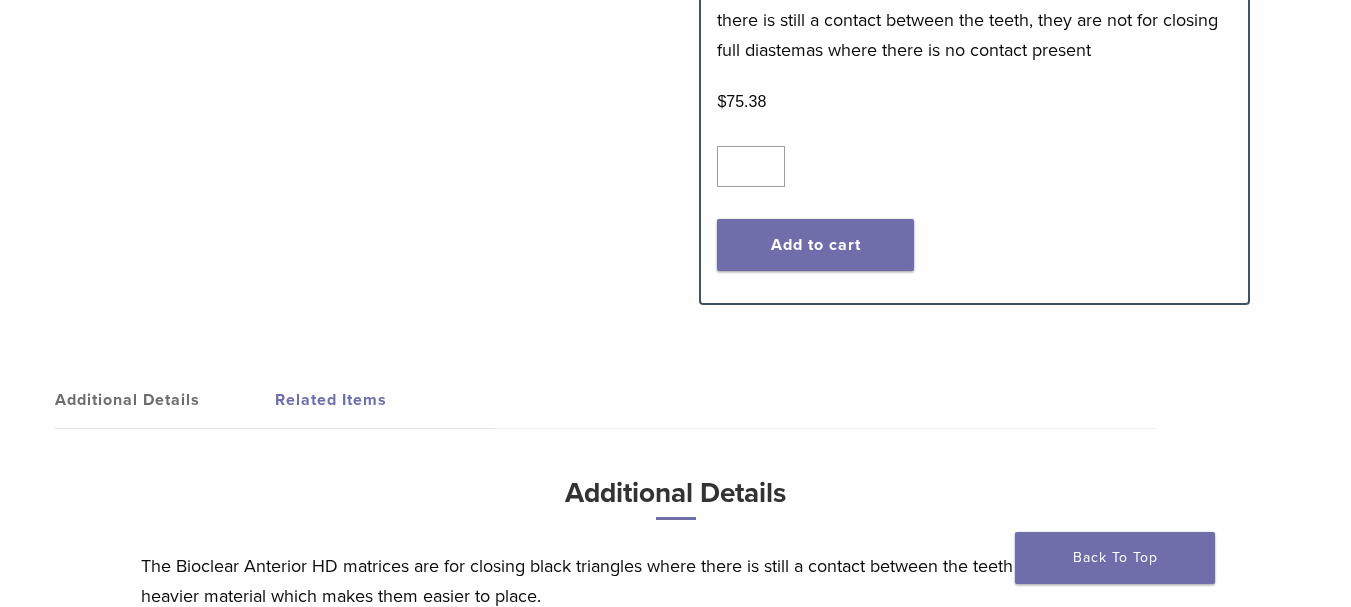 scroll, scrollTop: 1500, scrollLeft: 0, axis: vertical 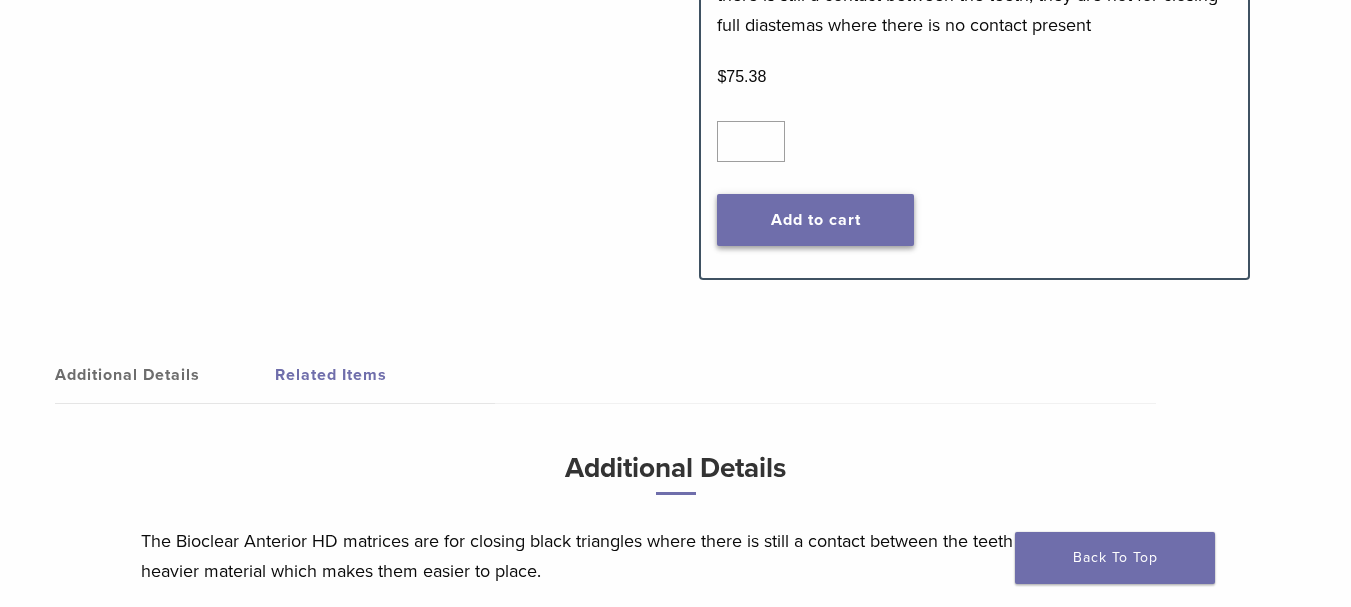 click on "Add to cart" 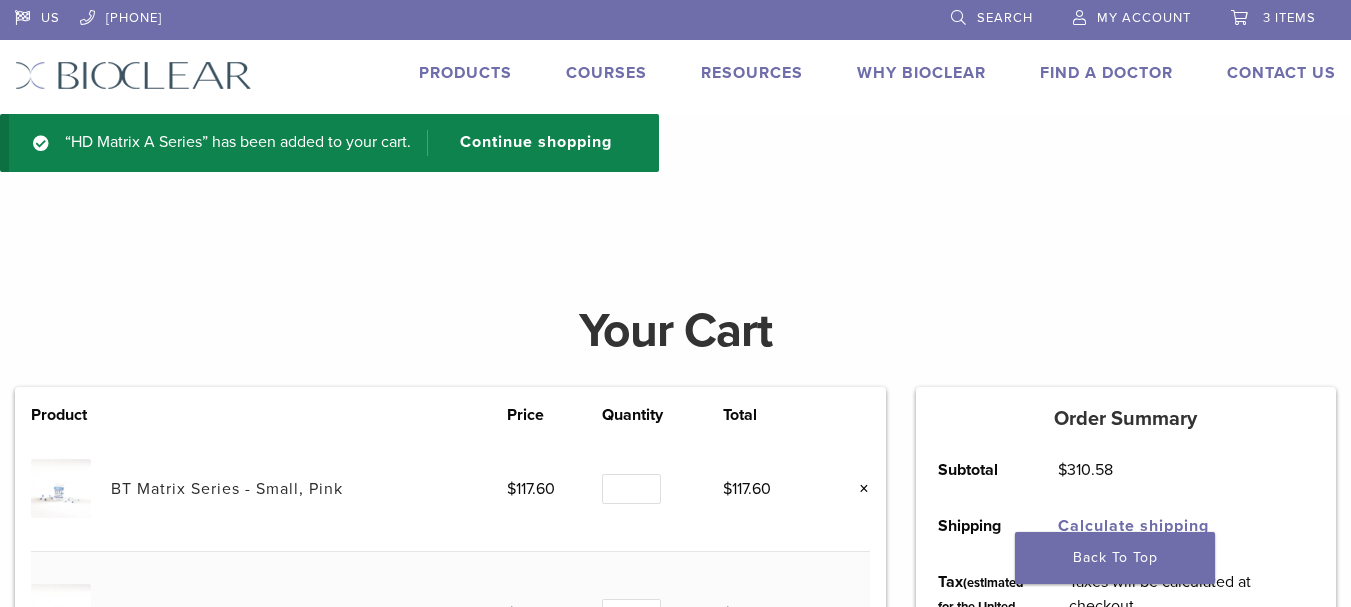 scroll, scrollTop: 0, scrollLeft: 0, axis: both 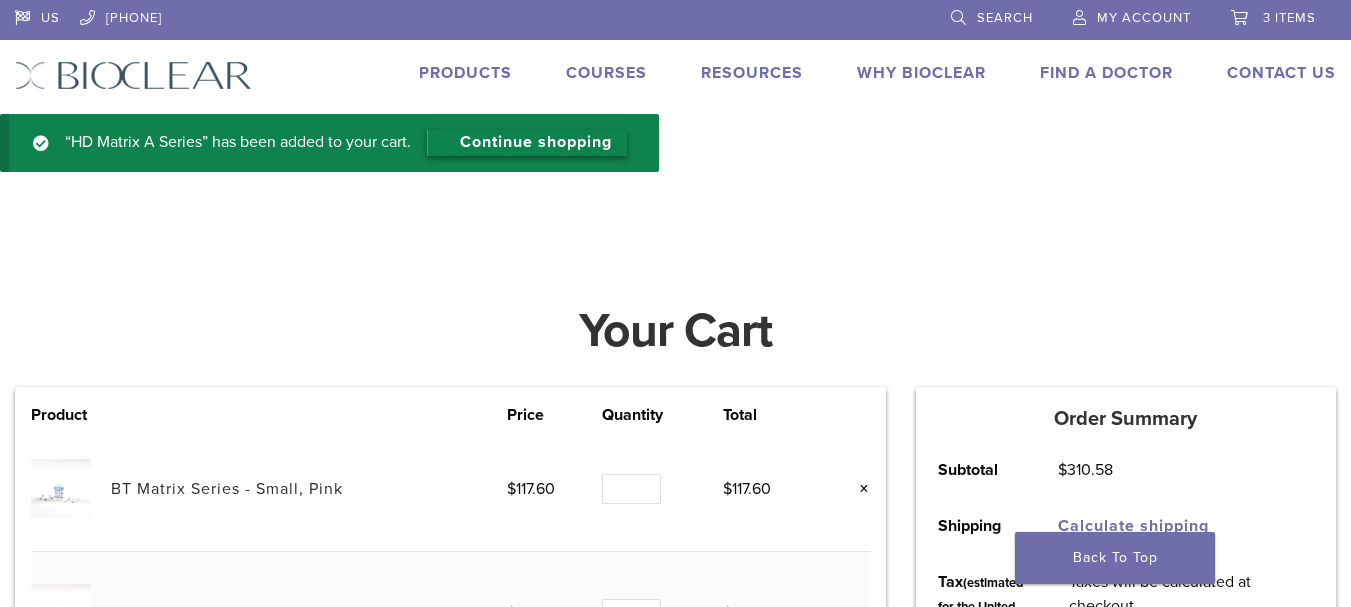 click on "Continue shopping" at bounding box center [527, 143] 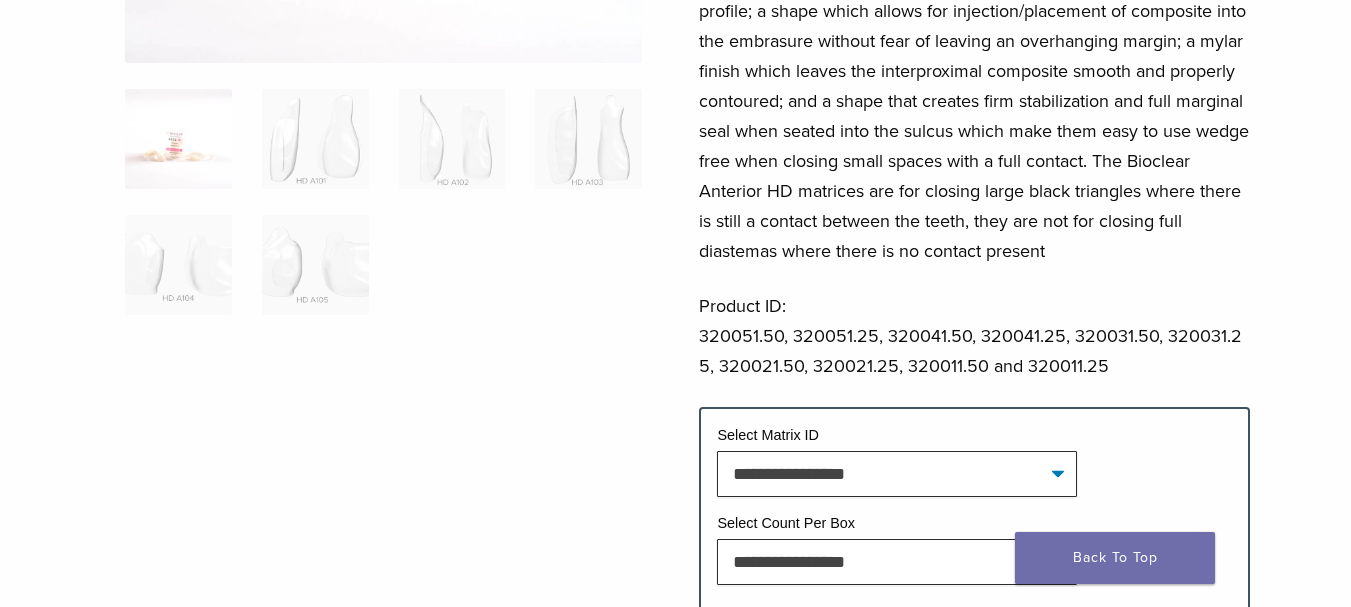 scroll, scrollTop: 600, scrollLeft: 0, axis: vertical 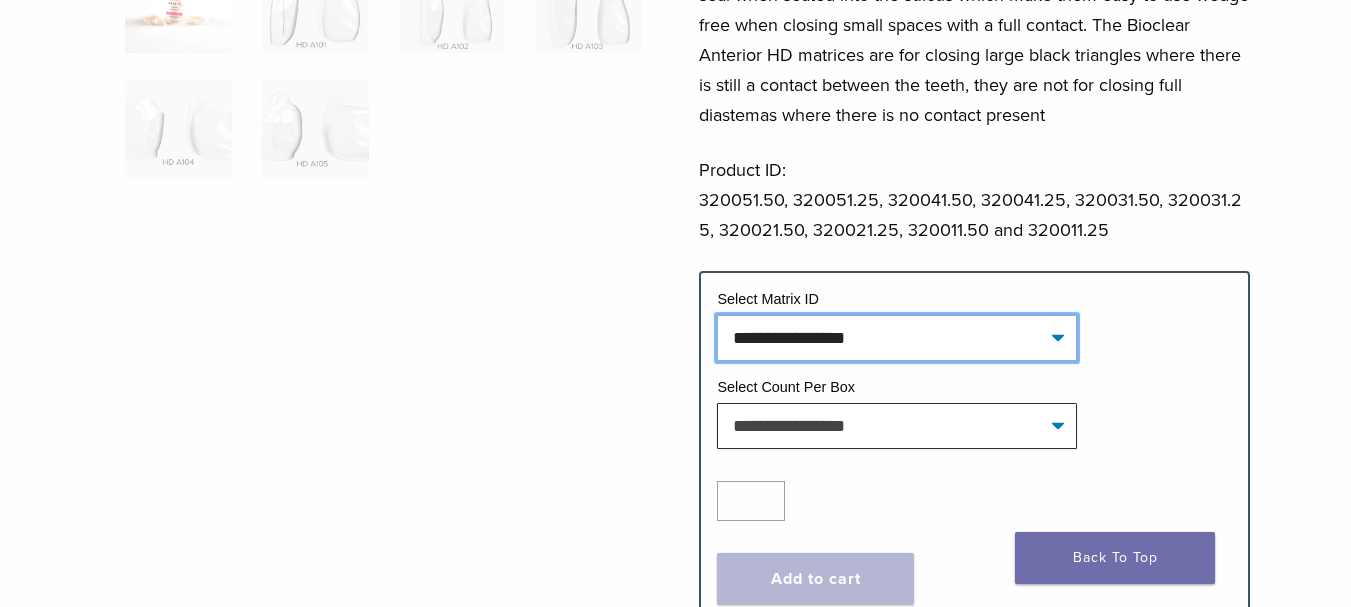 click on "**********" 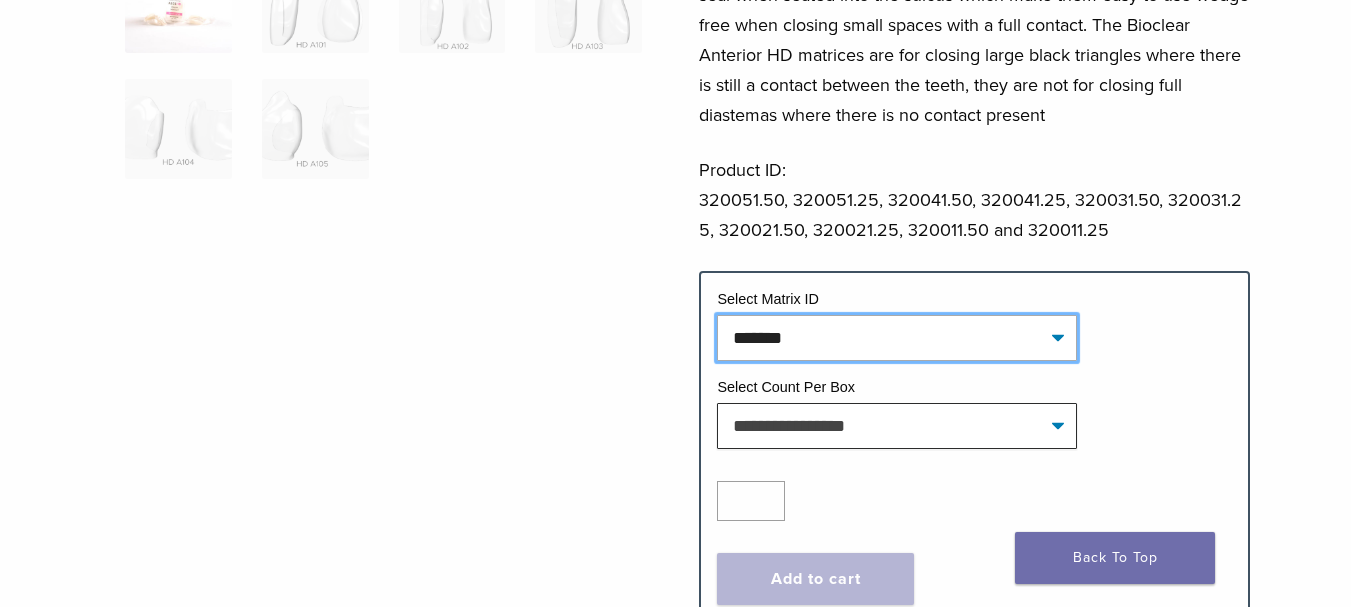 click on "**********" 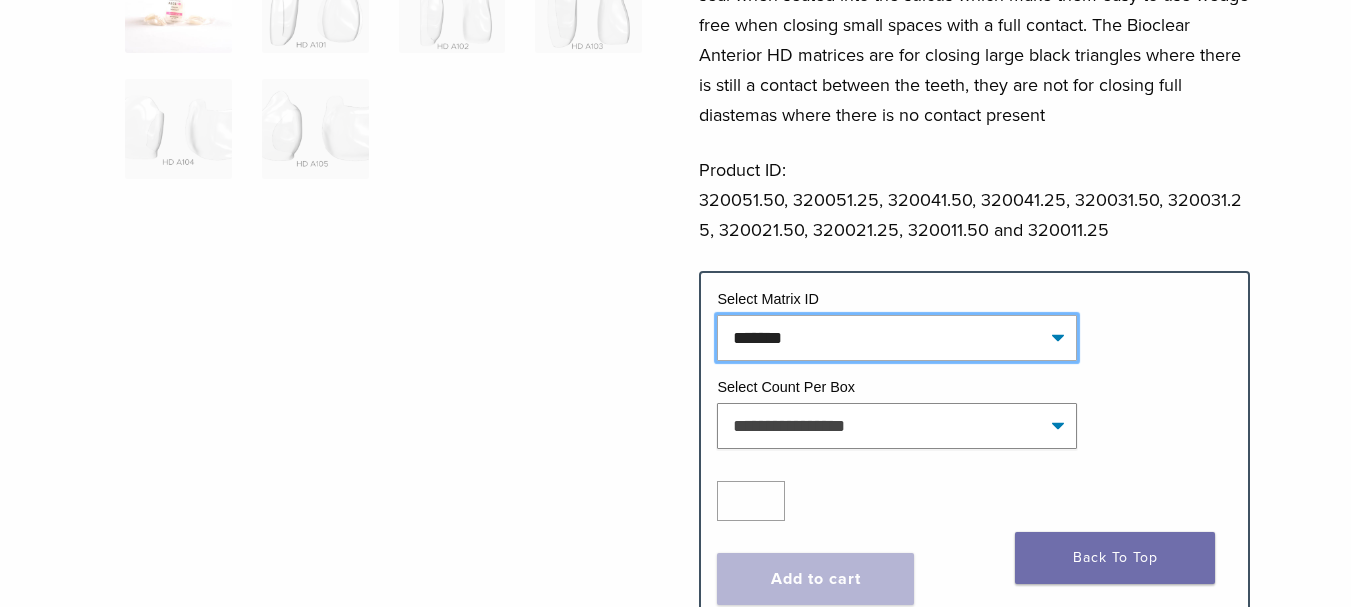 select on "*******" 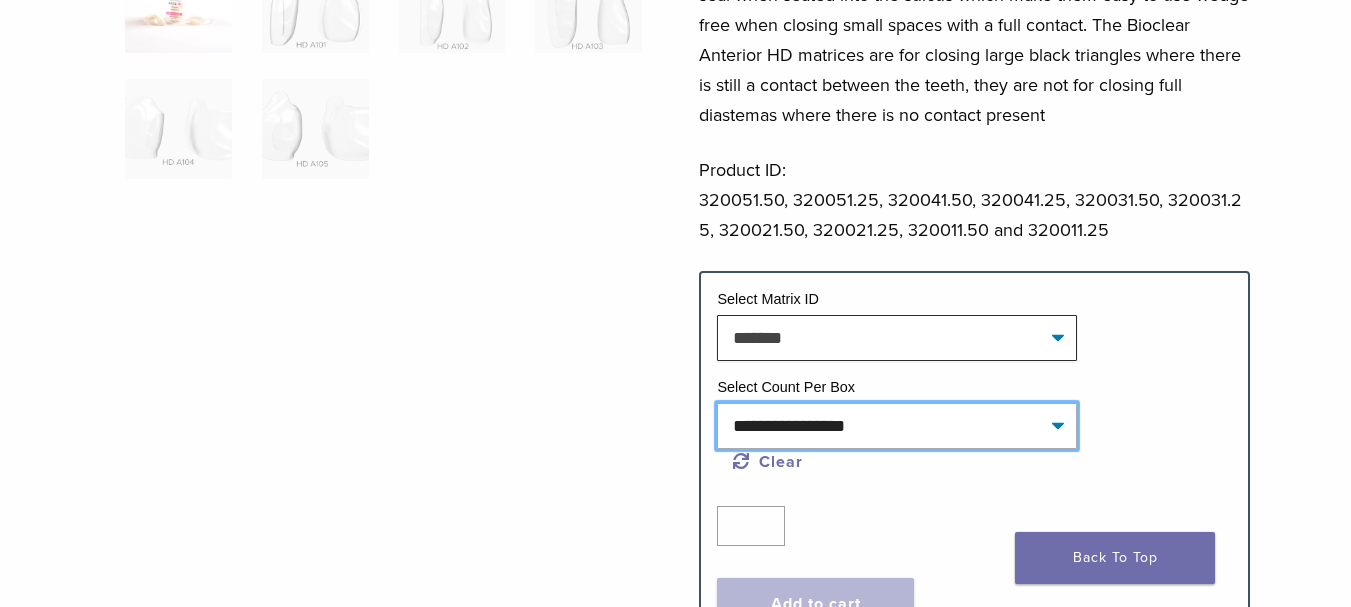 click on "**********" 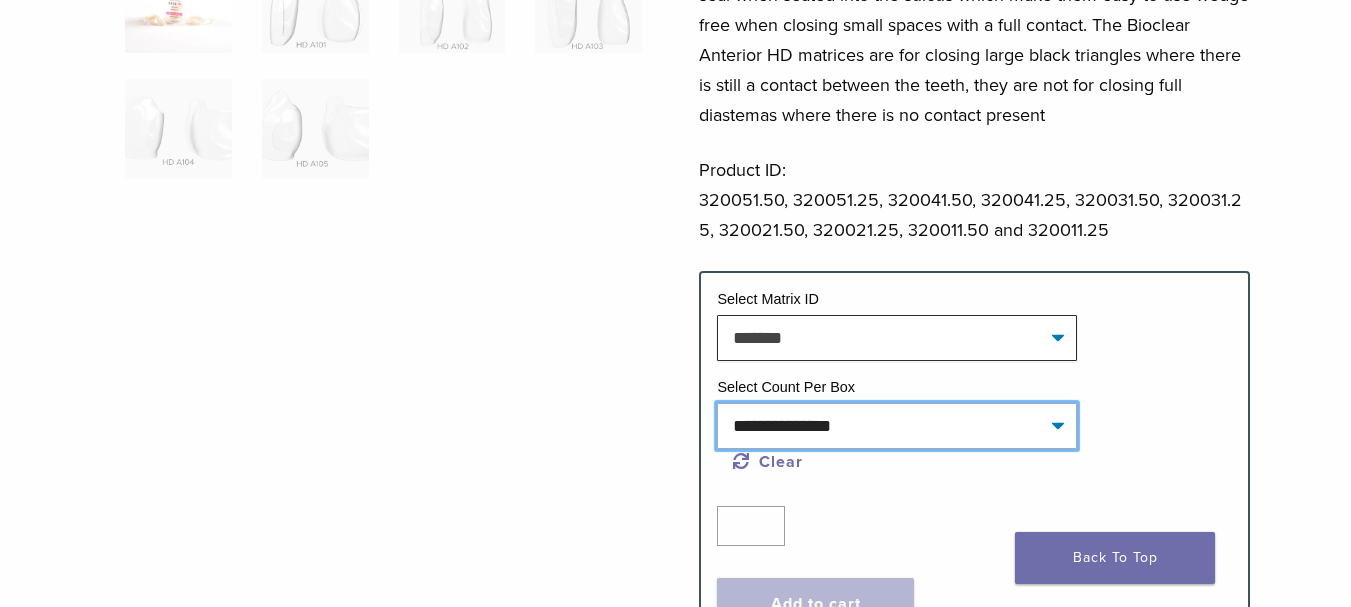 click on "**********" 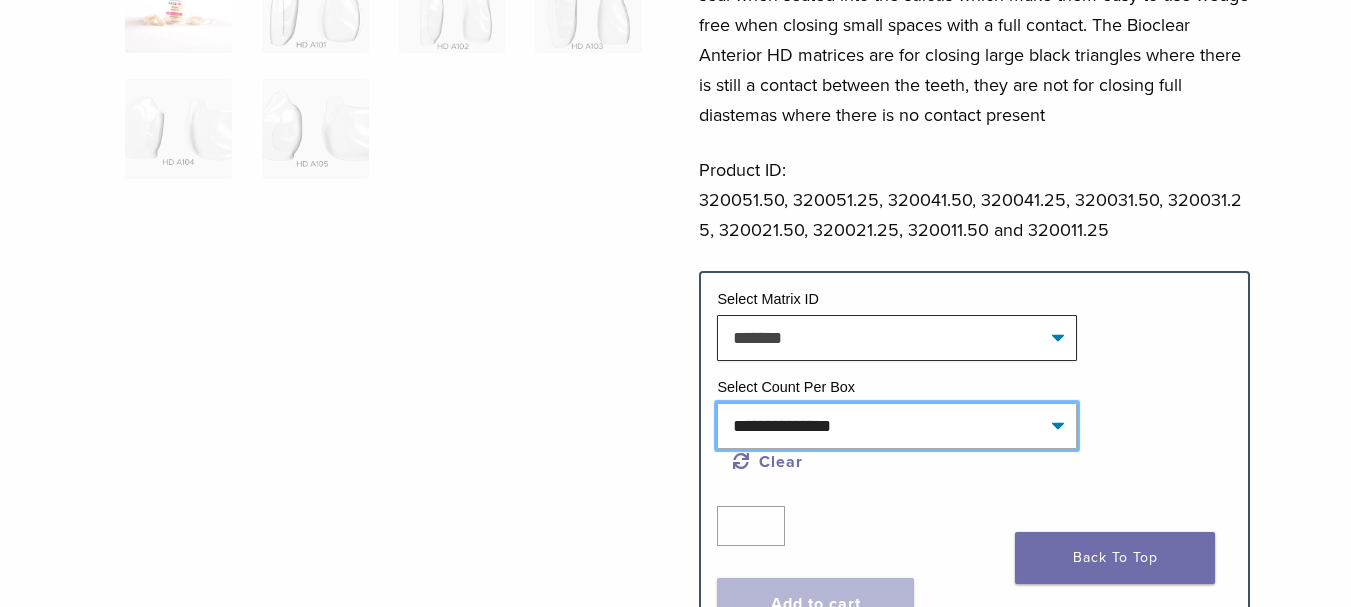 select on "*******" 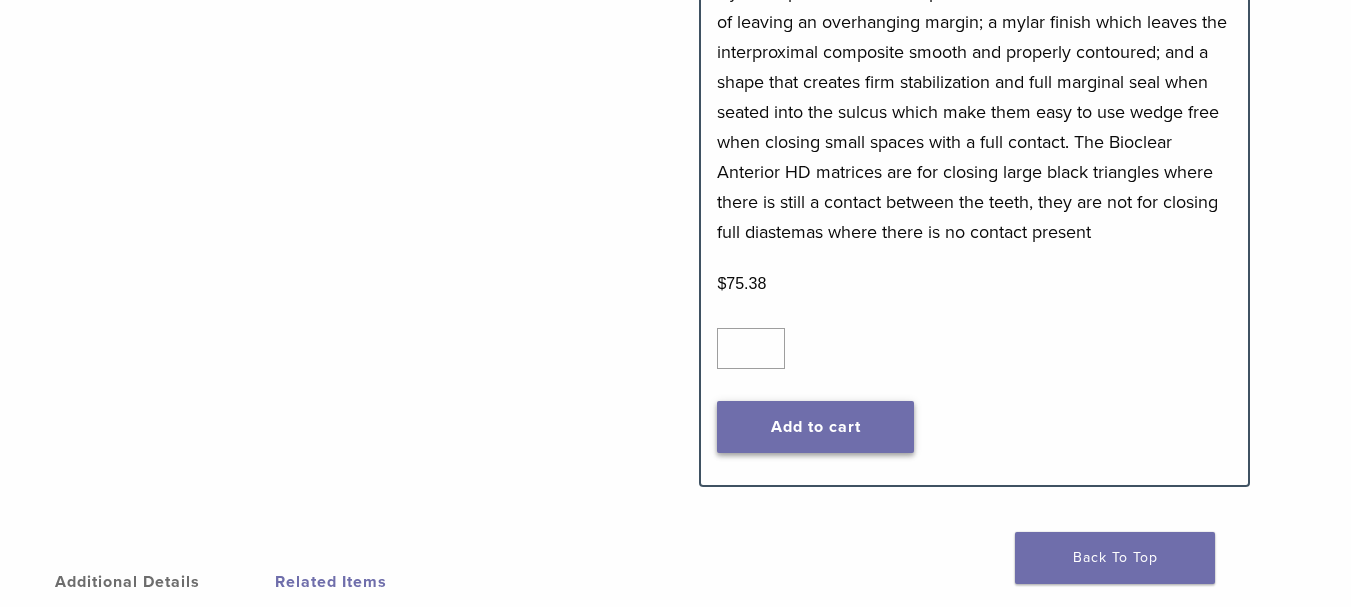 scroll, scrollTop: 1400, scrollLeft: 0, axis: vertical 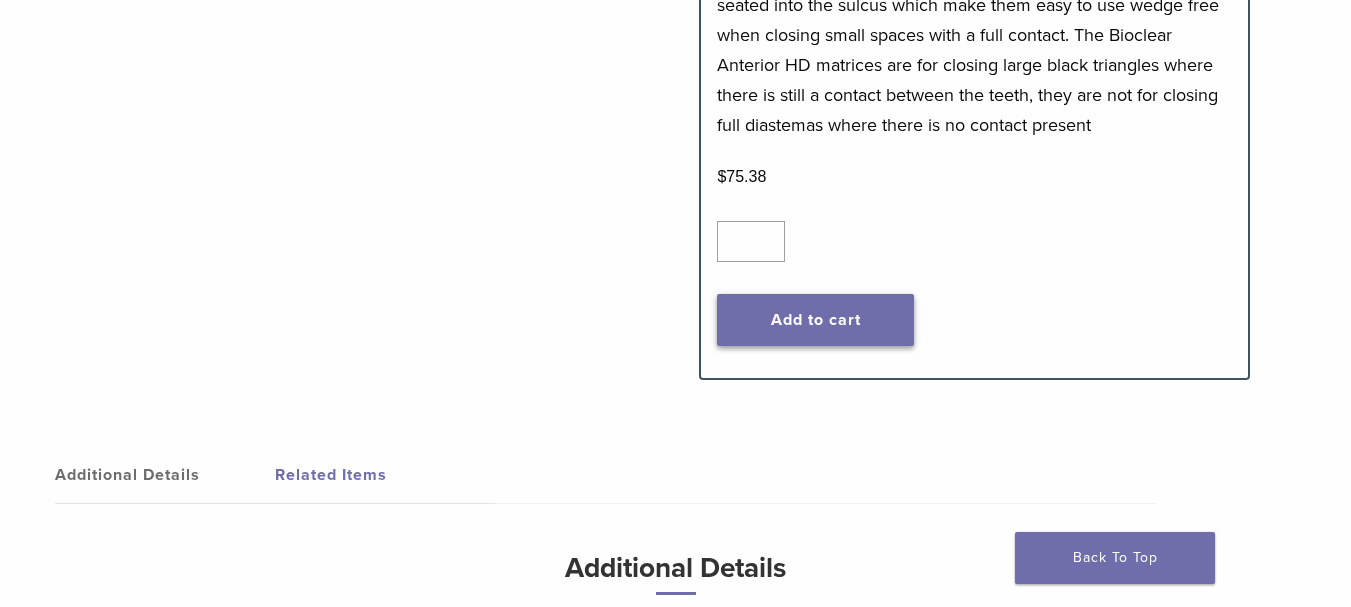 click on "Add to cart" 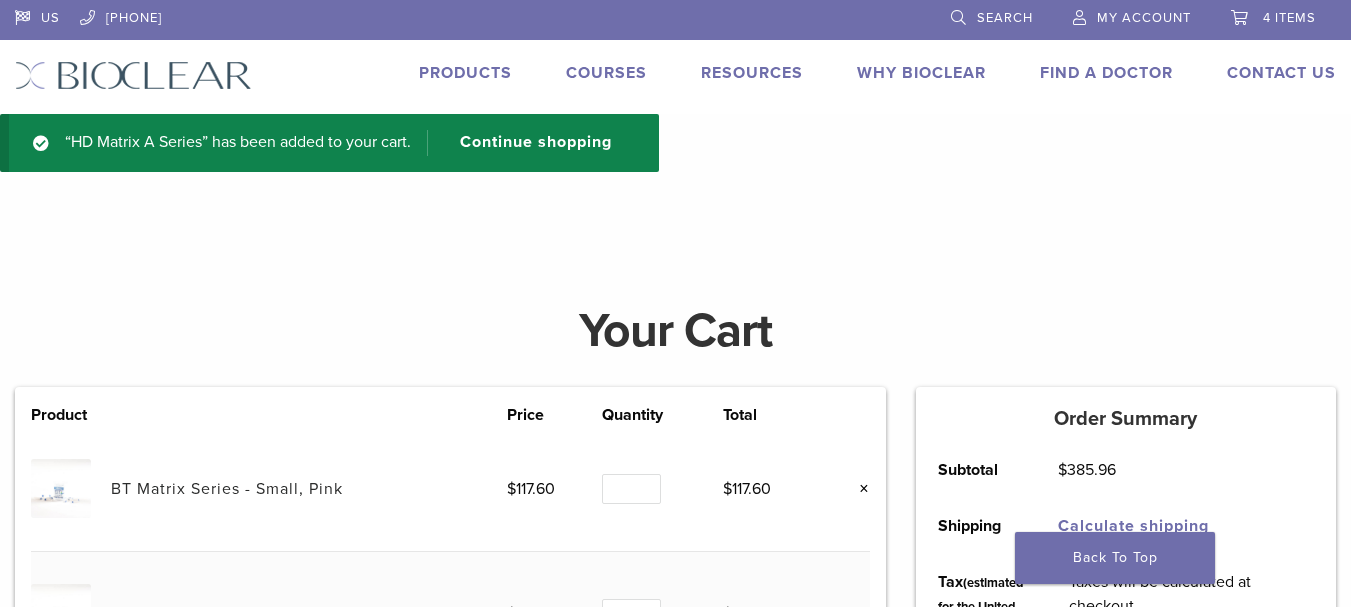 scroll, scrollTop: 0, scrollLeft: 0, axis: both 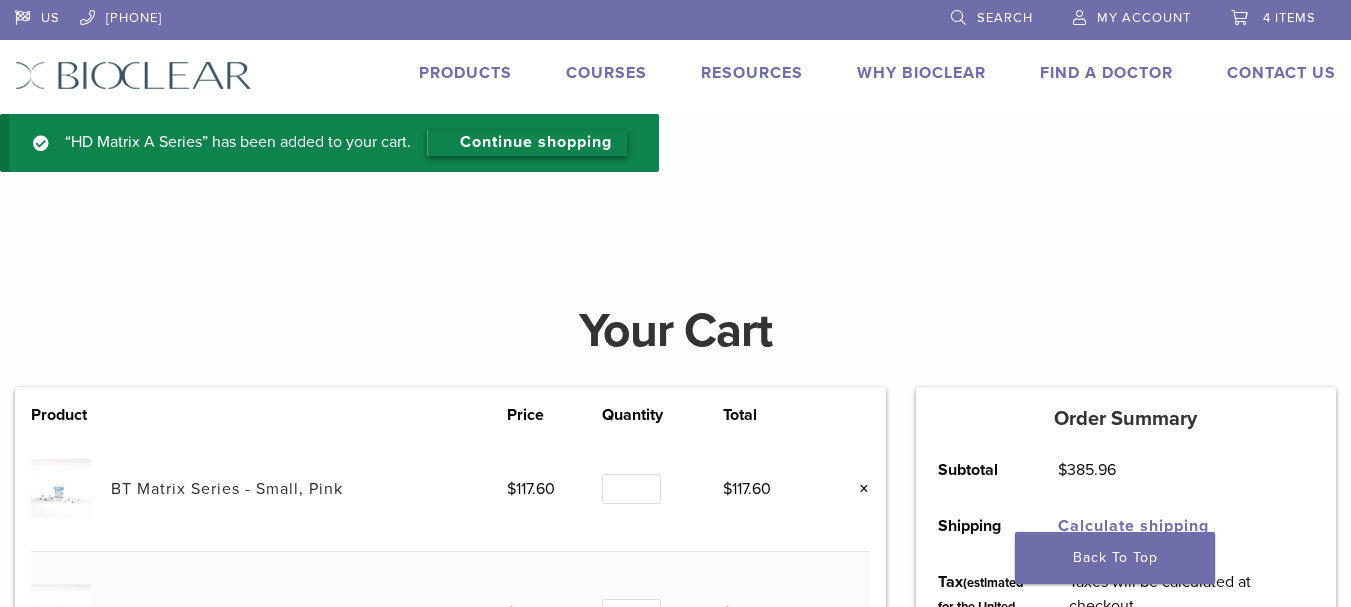 click on "Continue shopping" at bounding box center [527, 143] 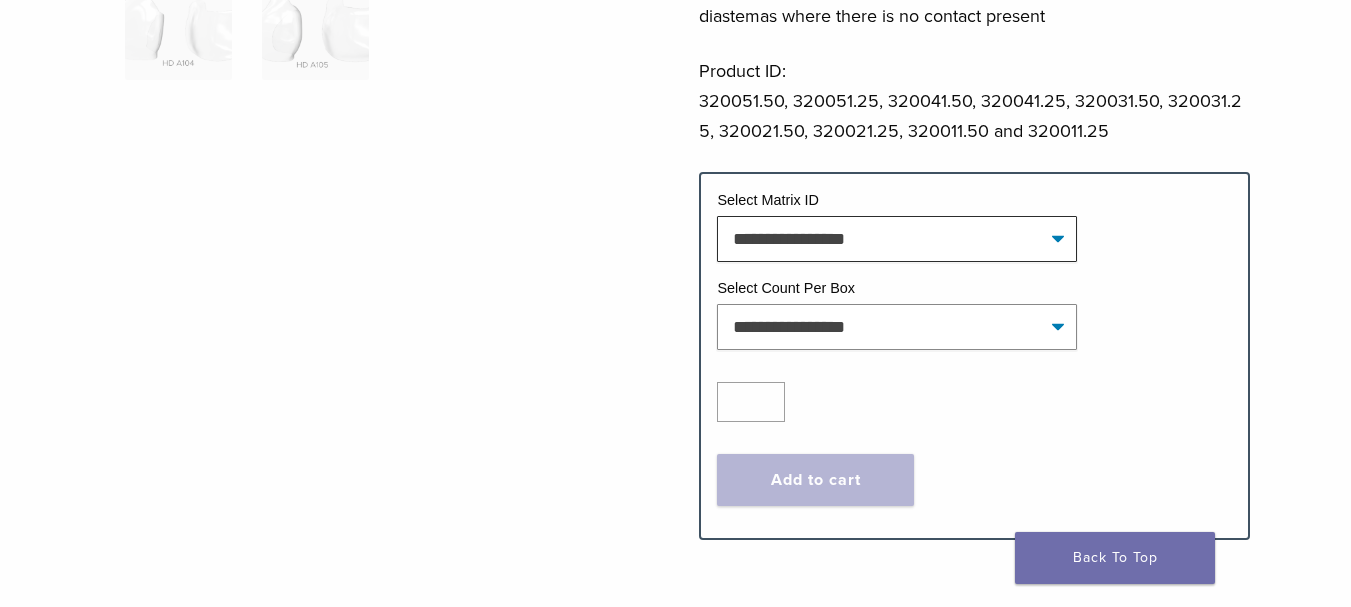 scroll, scrollTop: 700, scrollLeft: 0, axis: vertical 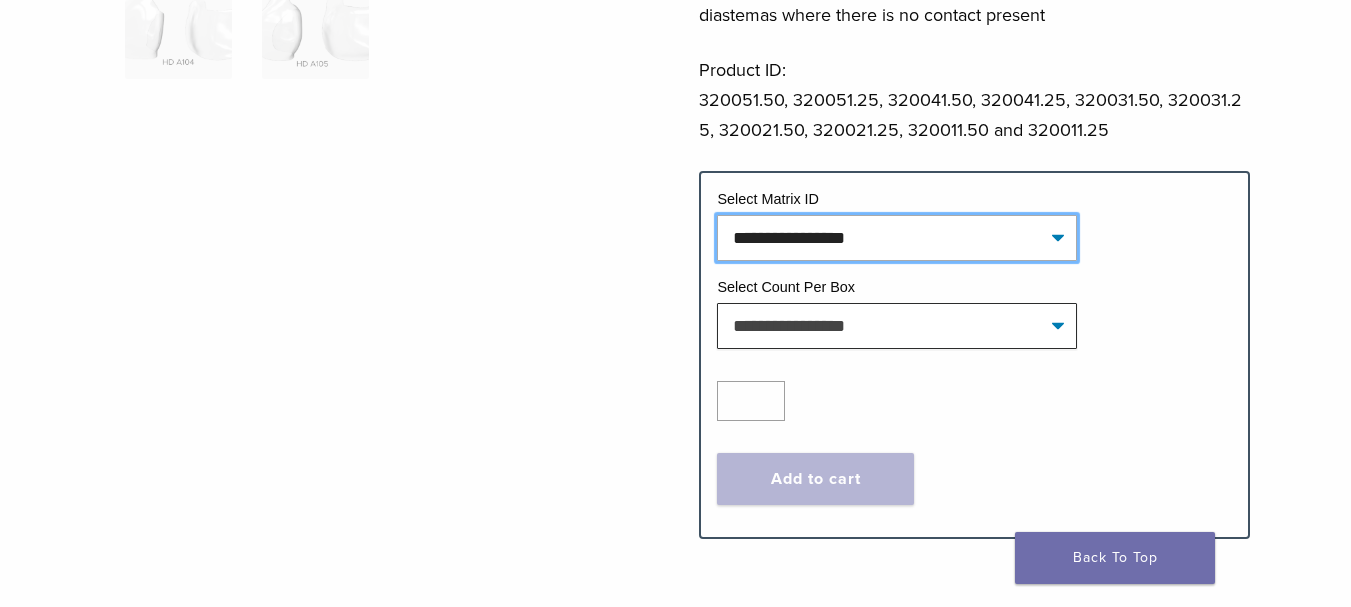 click on "**********" 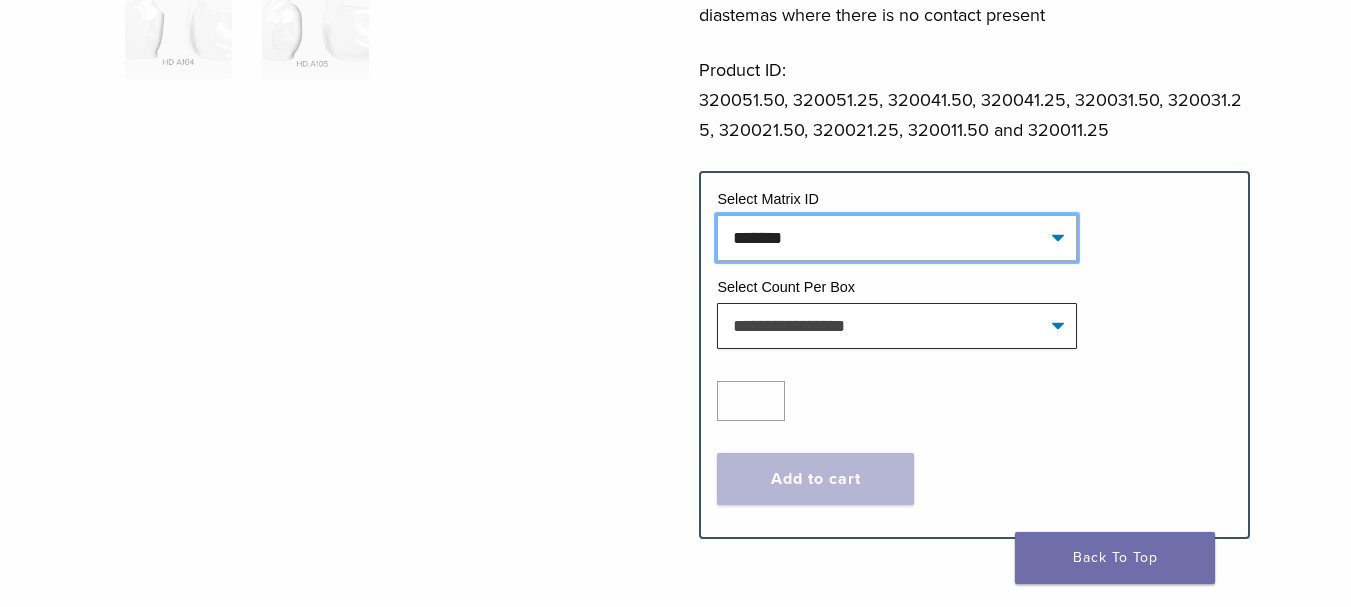 click on "**********" 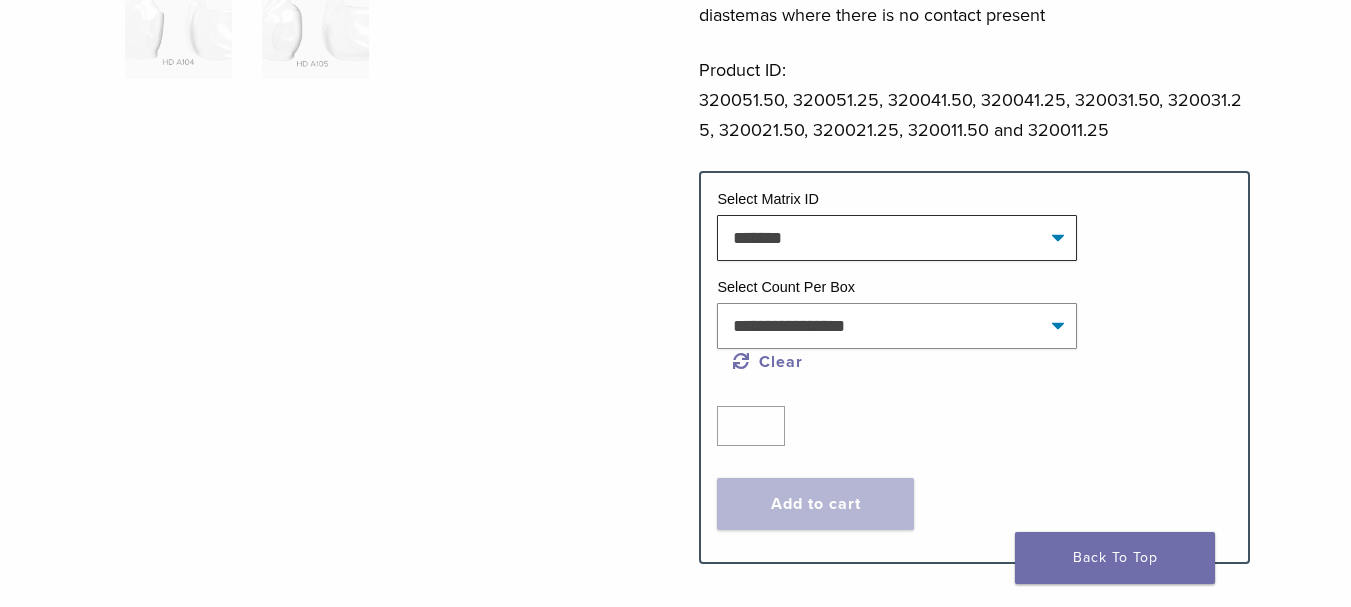 click on "**********" 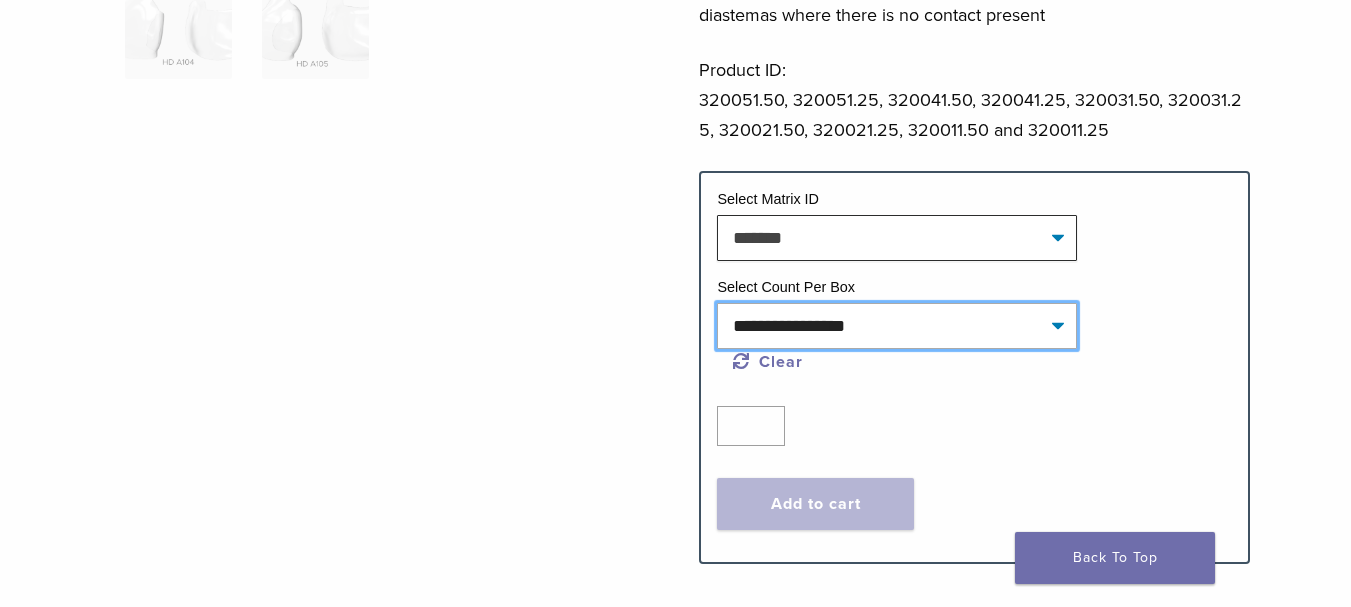 click on "**********" 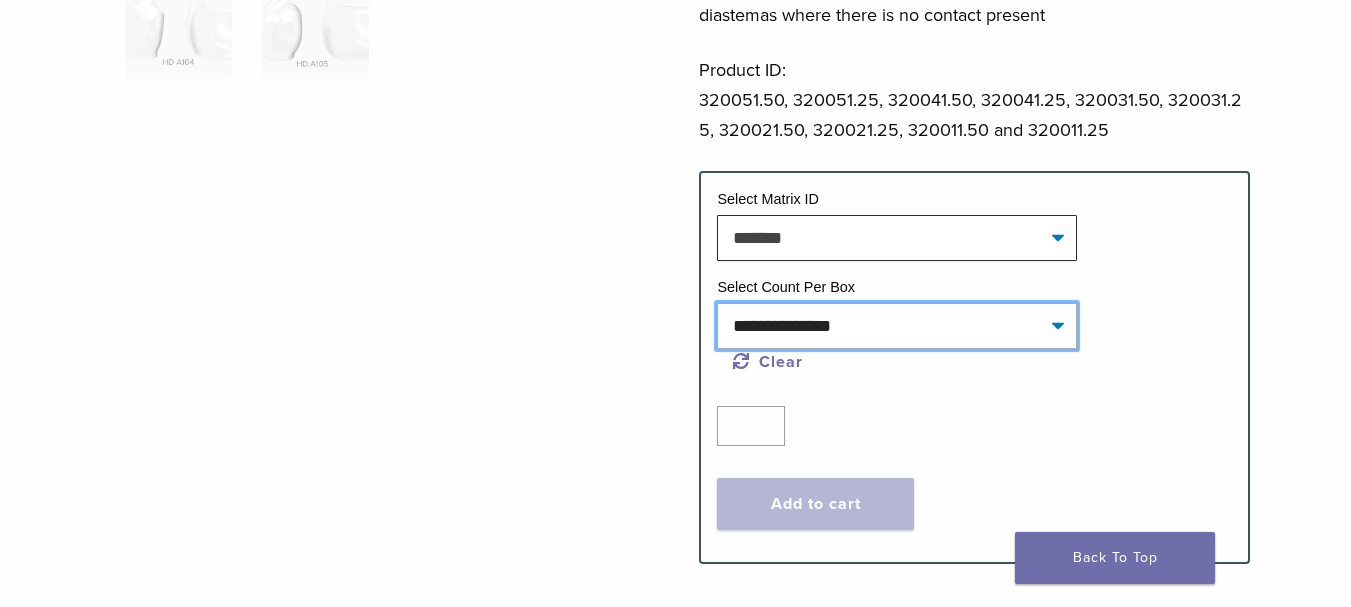 click on "**********" 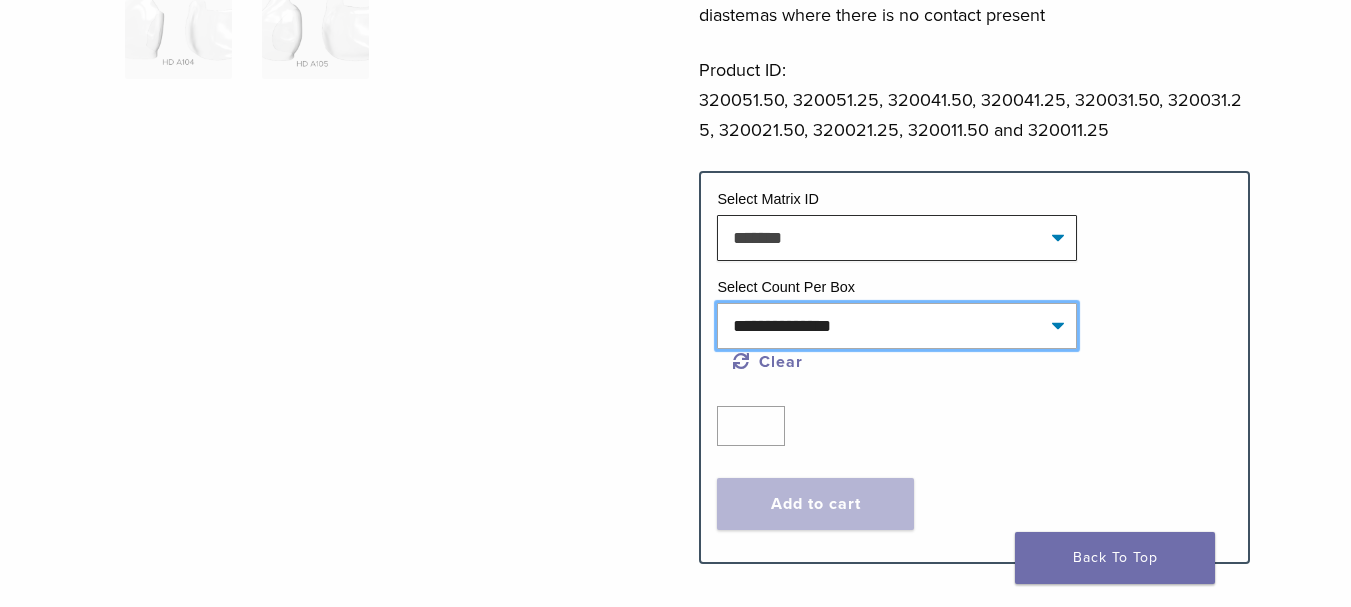 select on "*******" 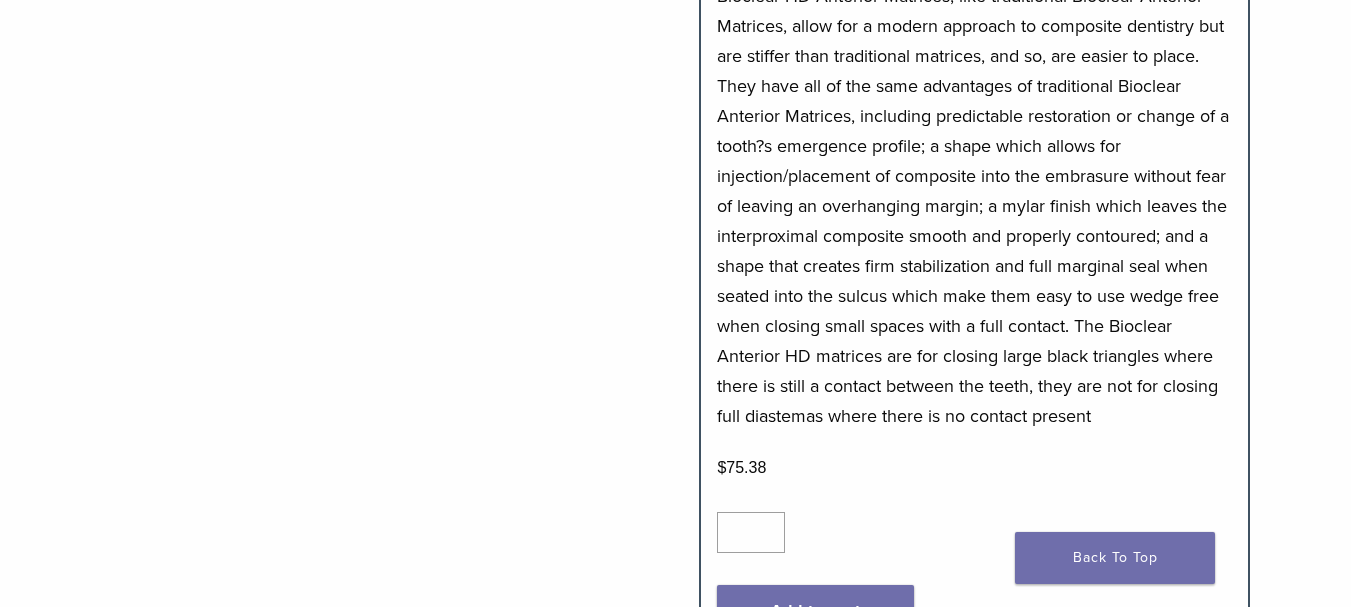 scroll, scrollTop: 1300, scrollLeft: 0, axis: vertical 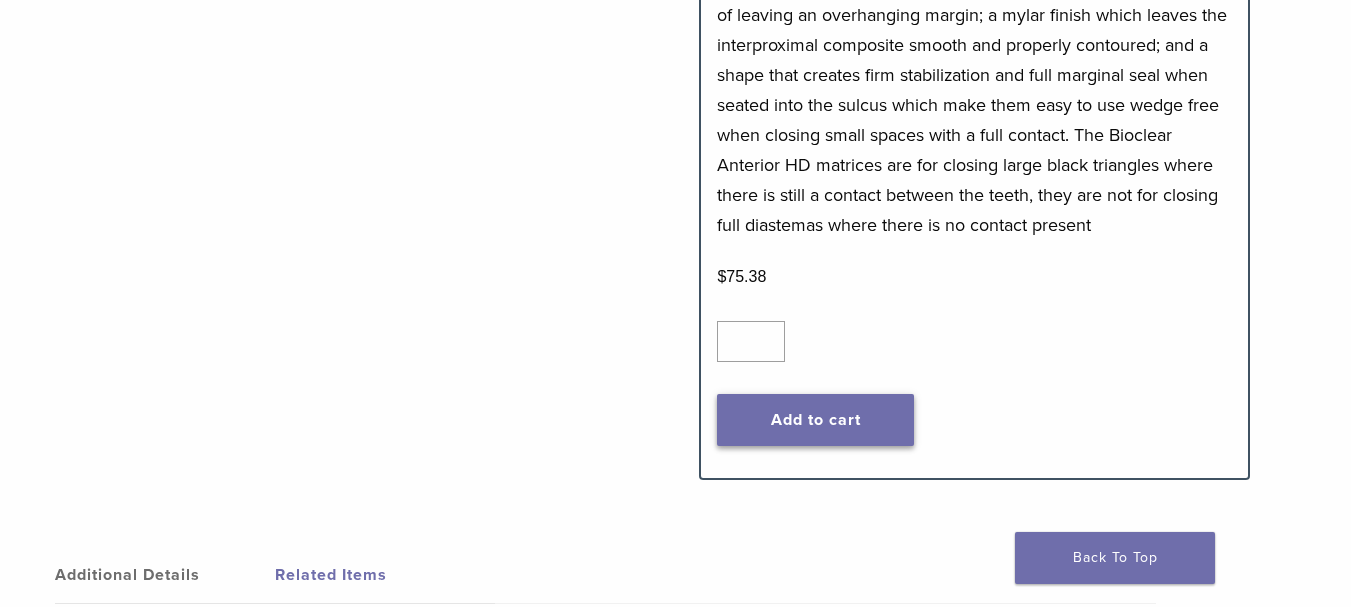 click on "Add to cart" 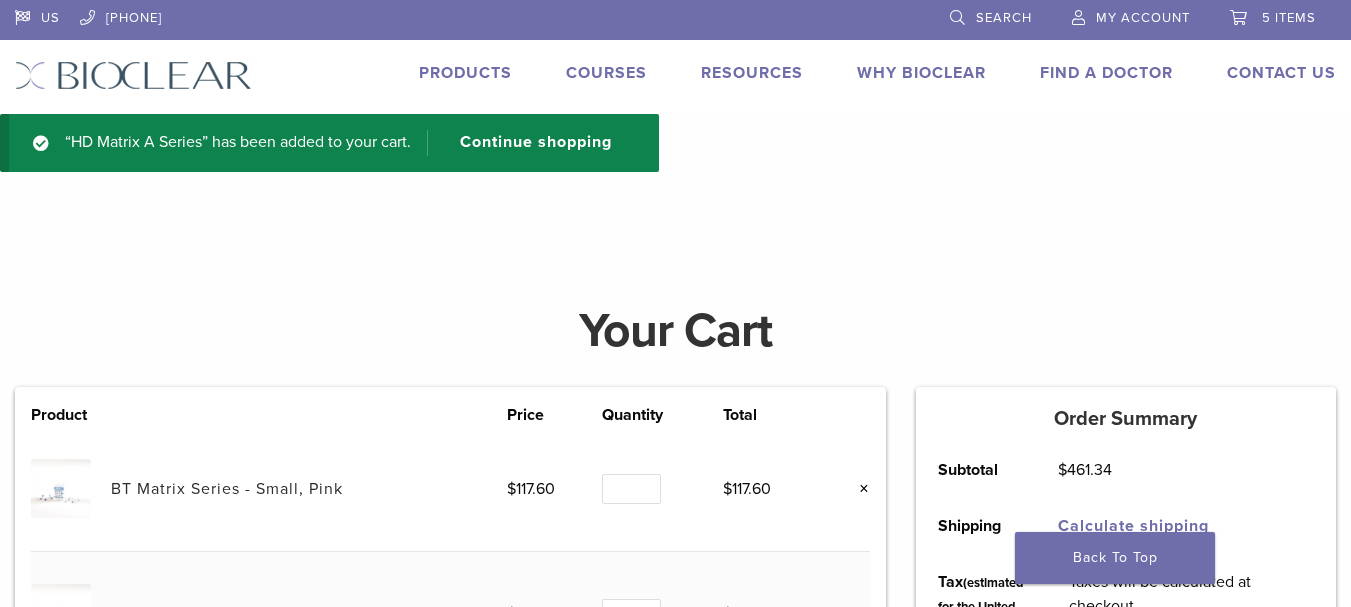 scroll, scrollTop: 0, scrollLeft: 0, axis: both 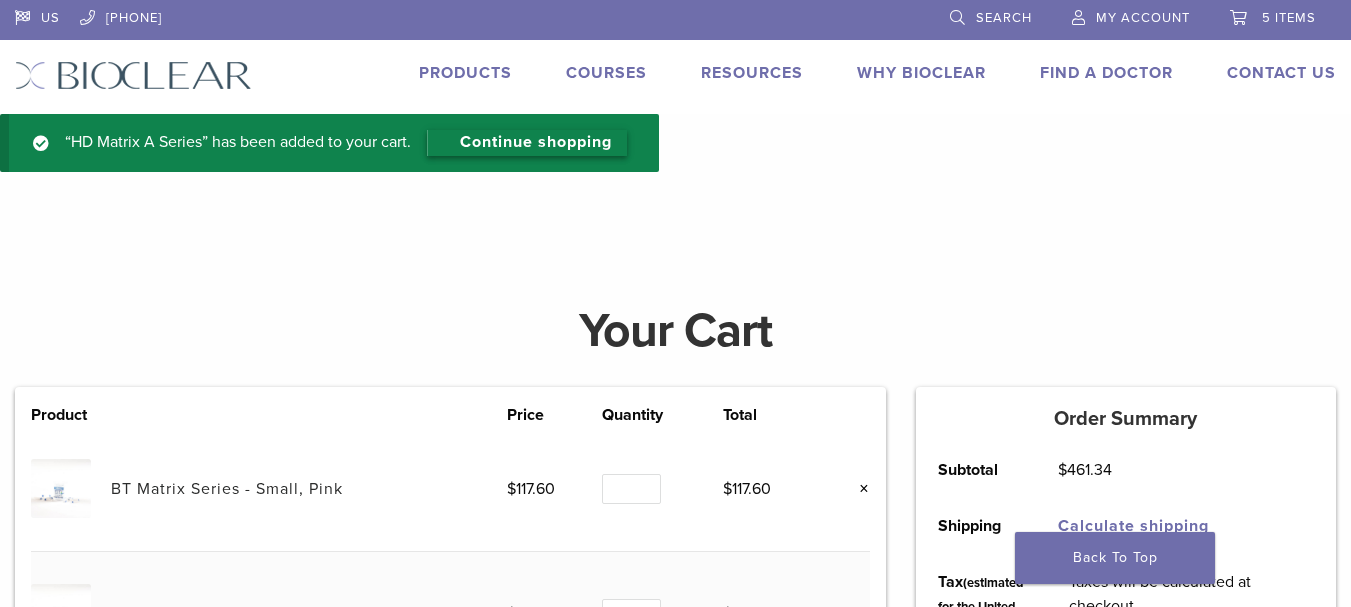 click on "Continue shopping" at bounding box center [527, 143] 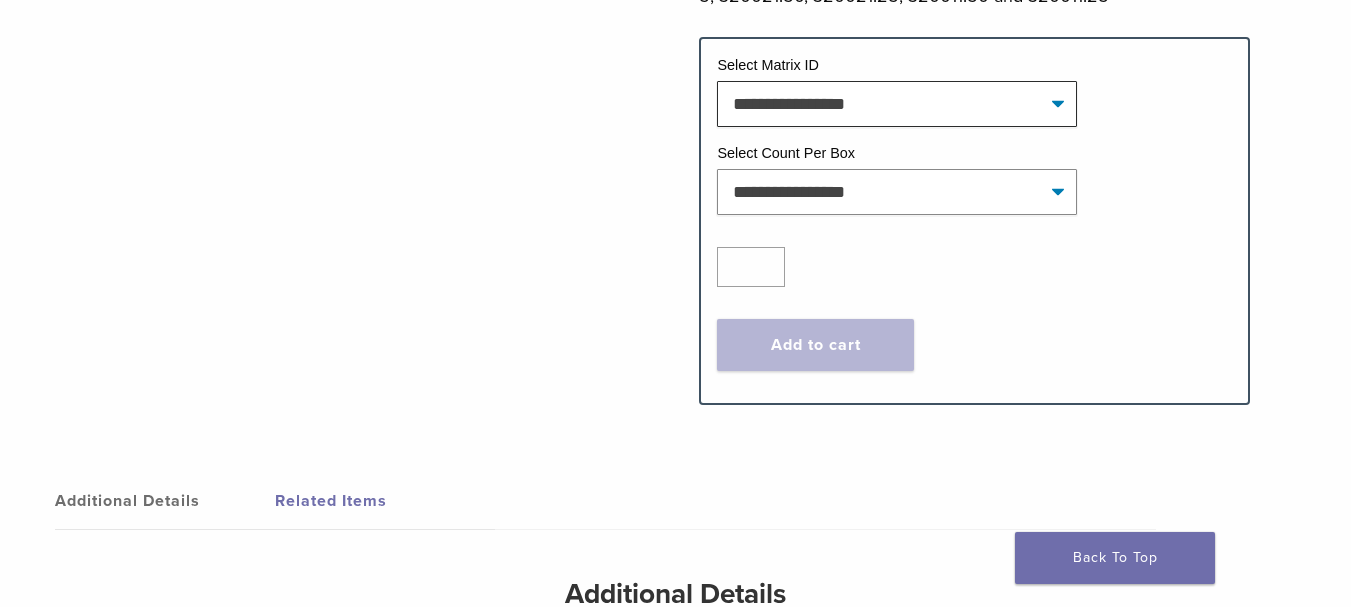 scroll, scrollTop: 800, scrollLeft: 0, axis: vertical 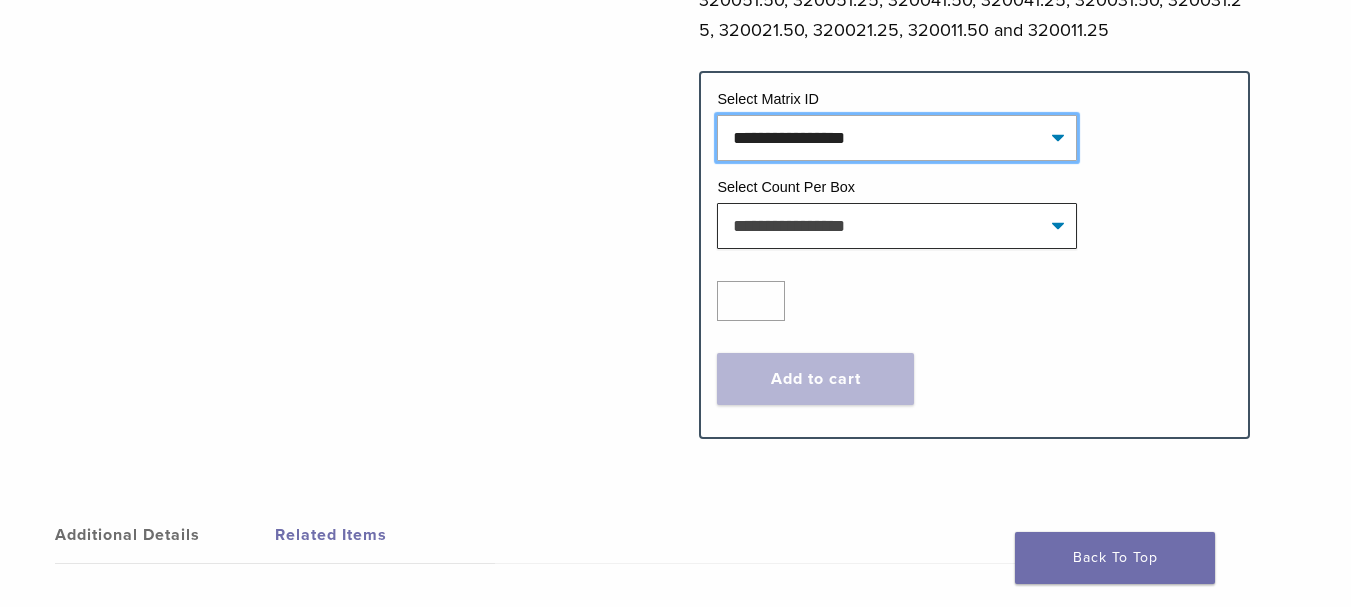 click on "**********" 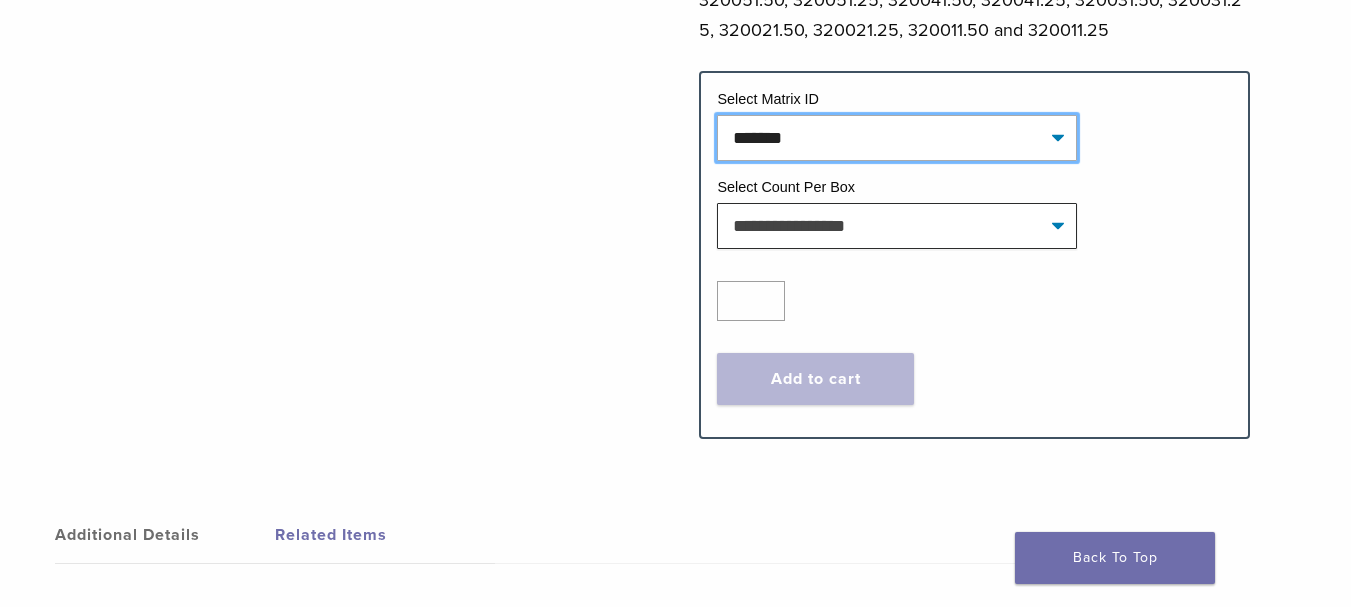 click on "**********" 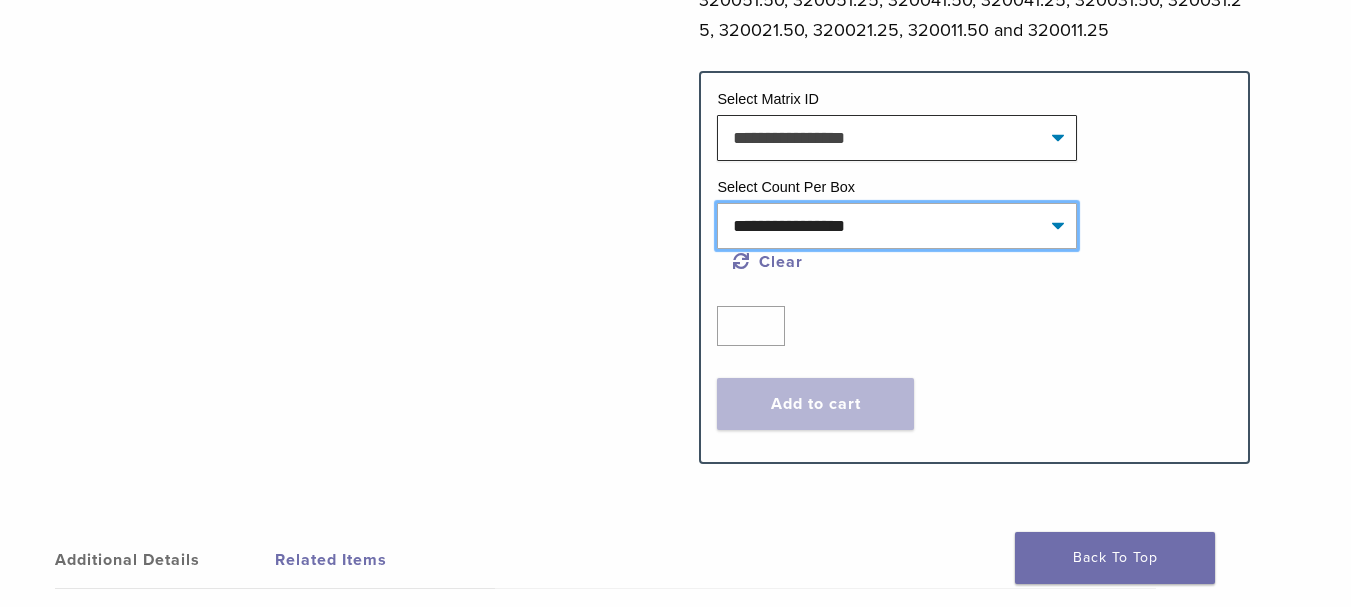click on "**********" 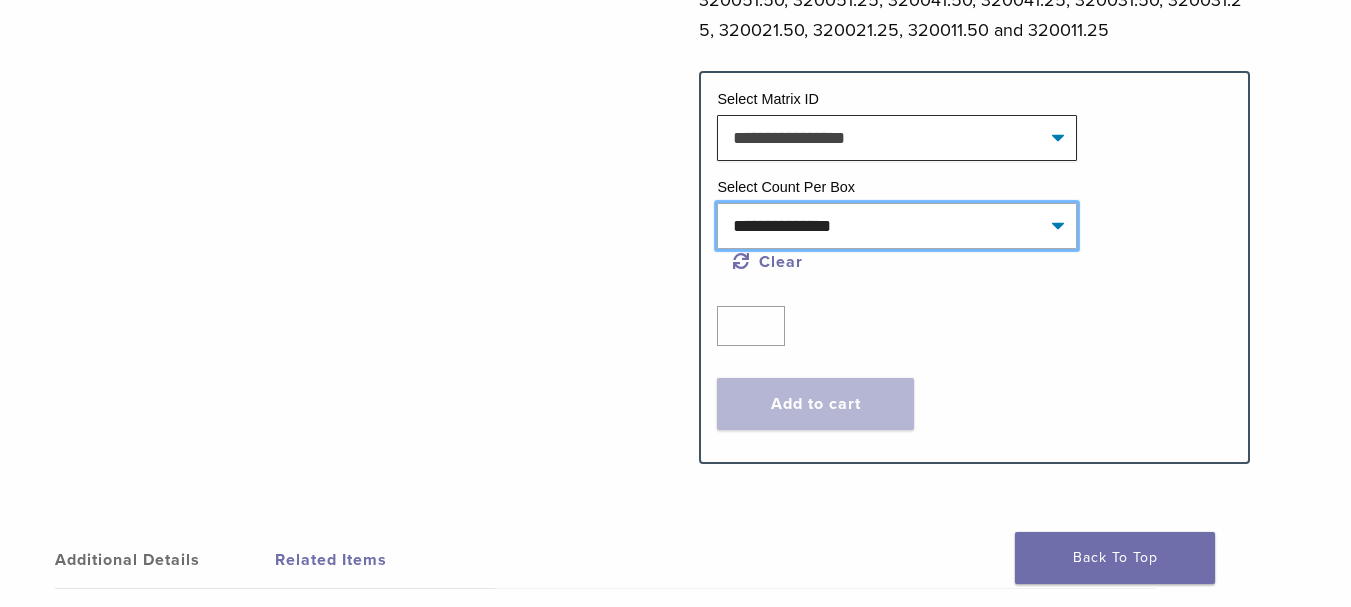 click on "**********" 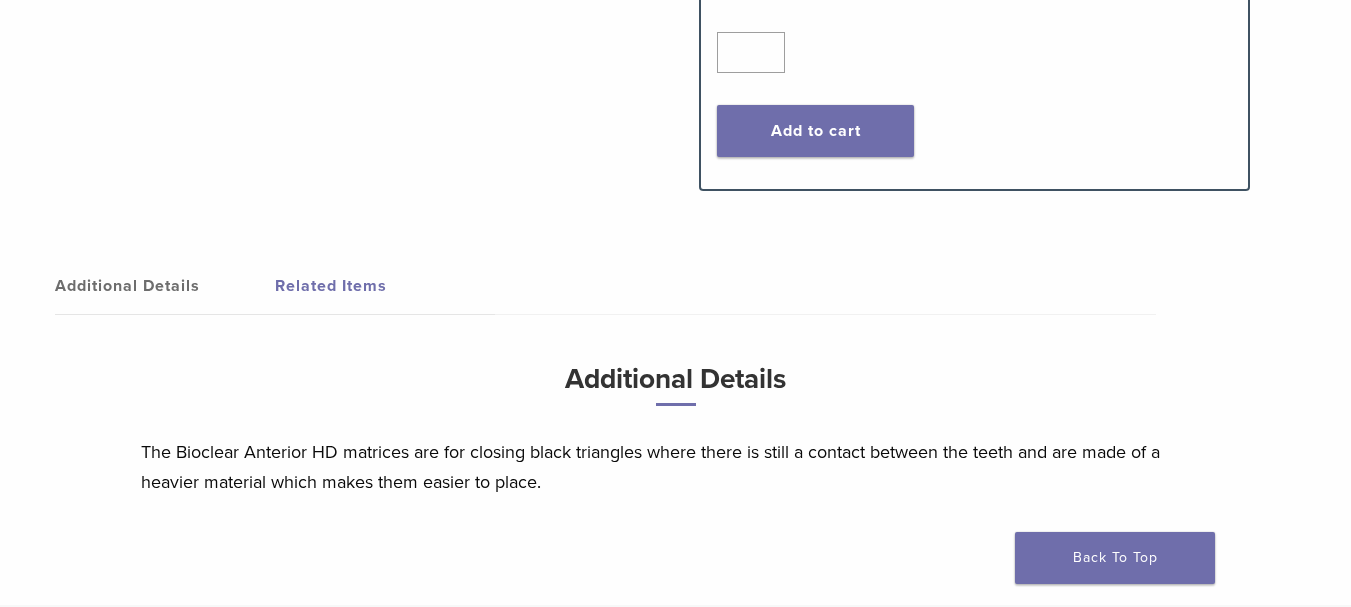 scroll, scrollTop: 1600, scrollLeft: 0, axis: vertical 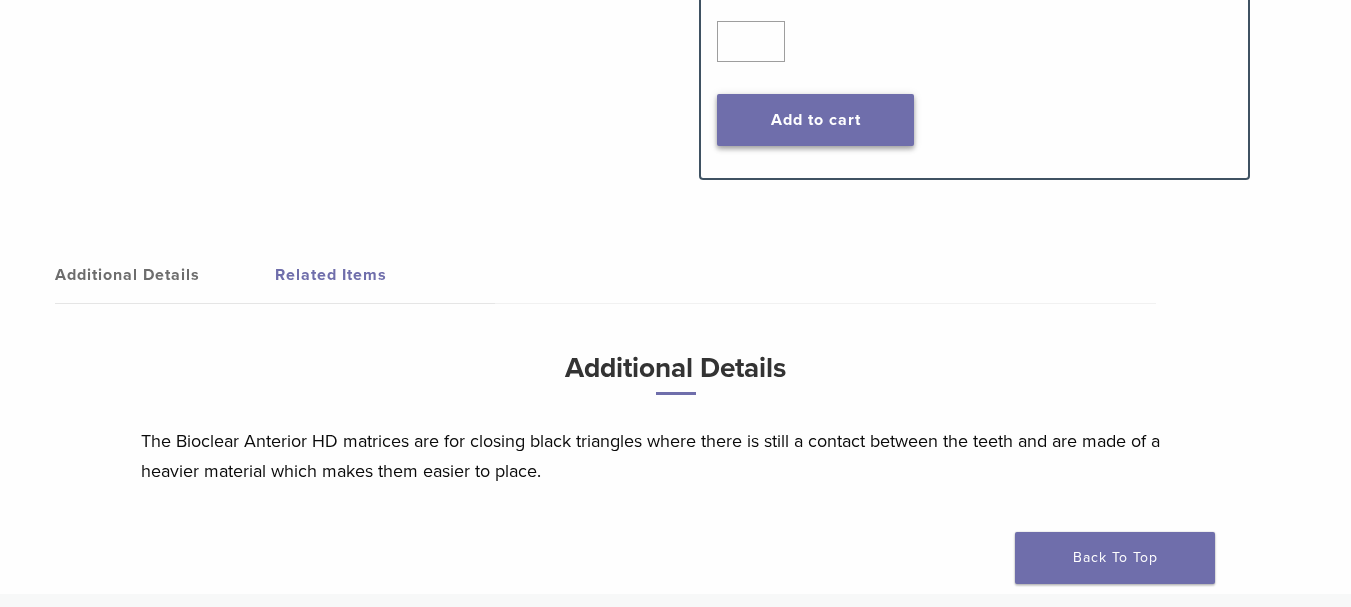 click on "Add to cart" 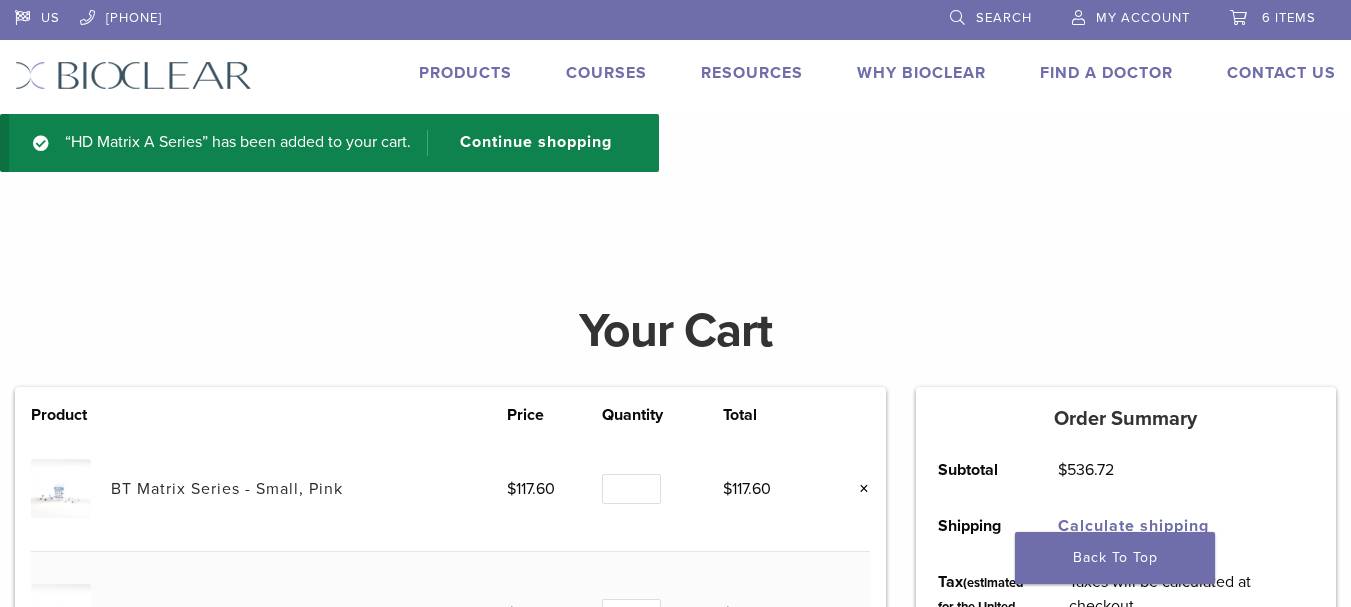 scroll, scrollTop: 0, scrollLeft: 0, axis: both 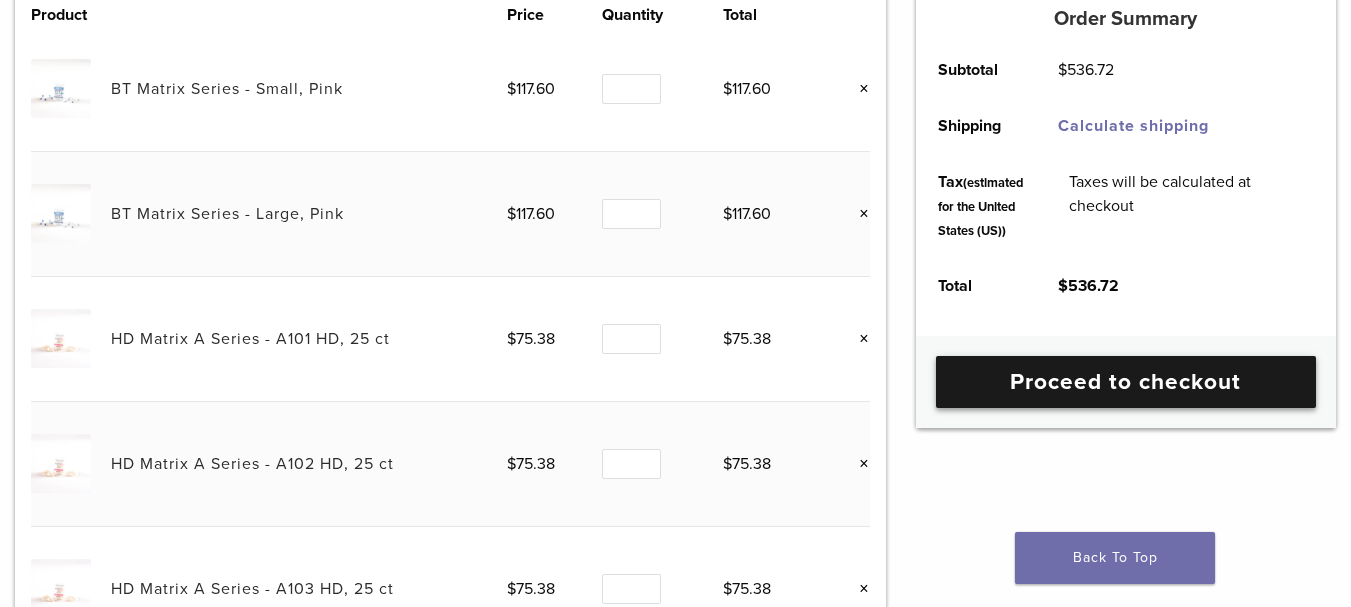 click on "Proceed to checkout" at bounding box center (1126, 382) 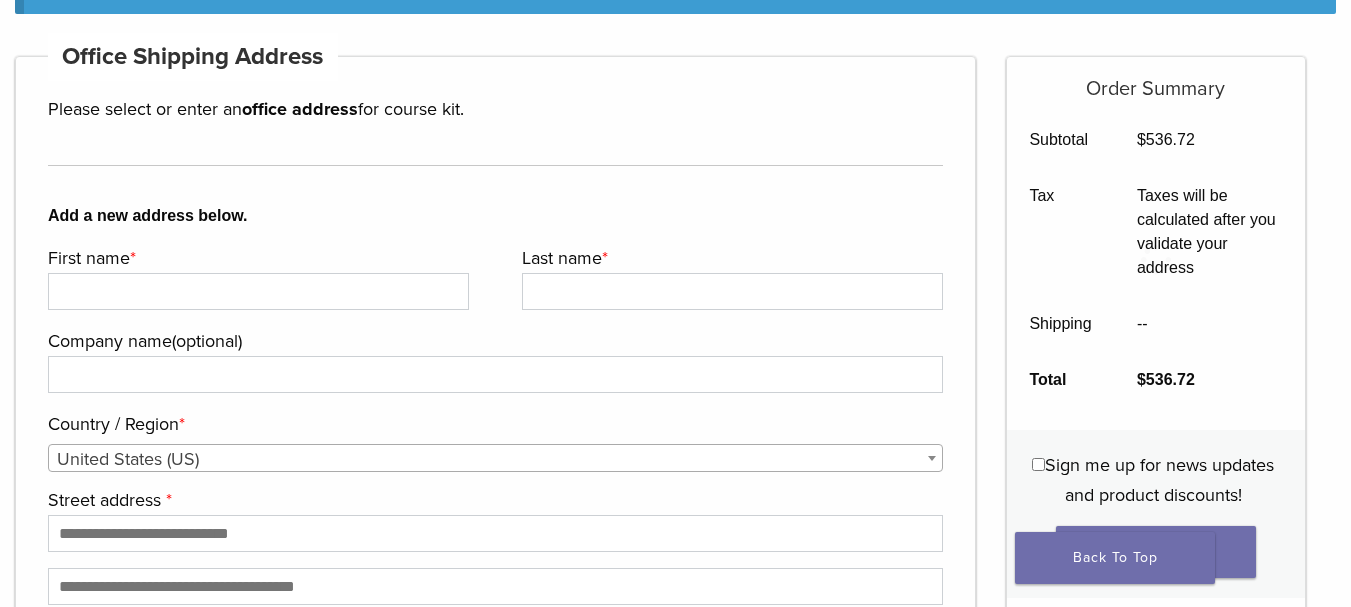 scroll, scrollTop: 300, scrollLeft: 0, axis: vertical 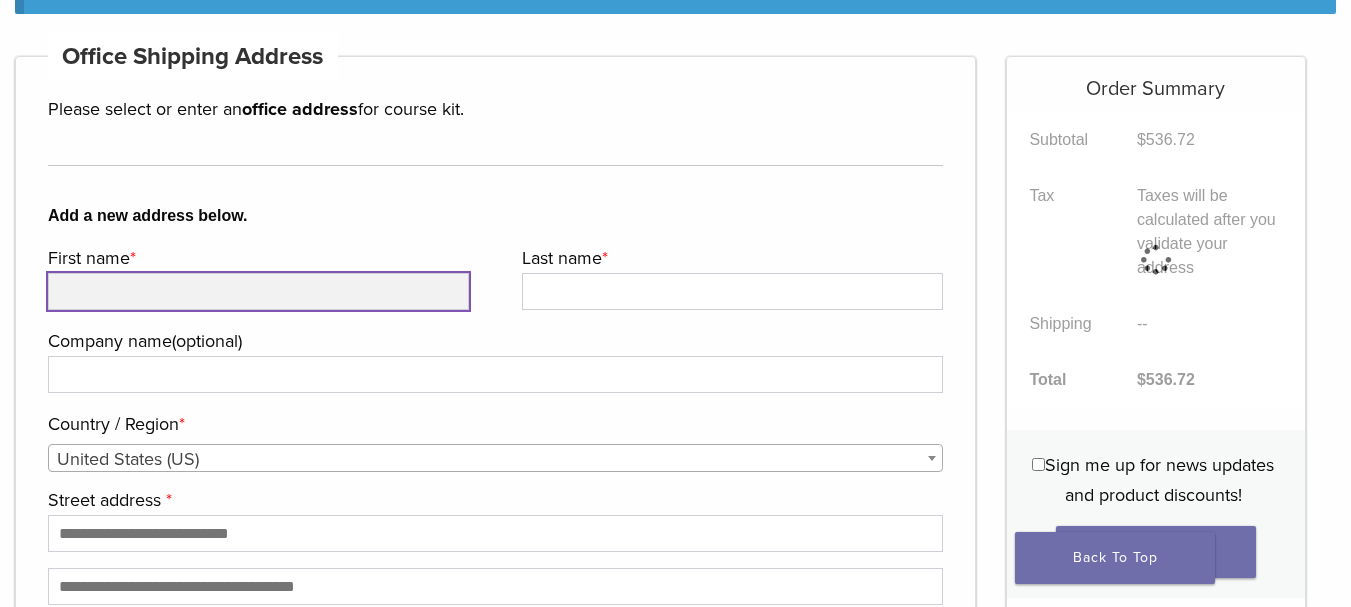 click on "First name  *" at bounding box center [258, 291] 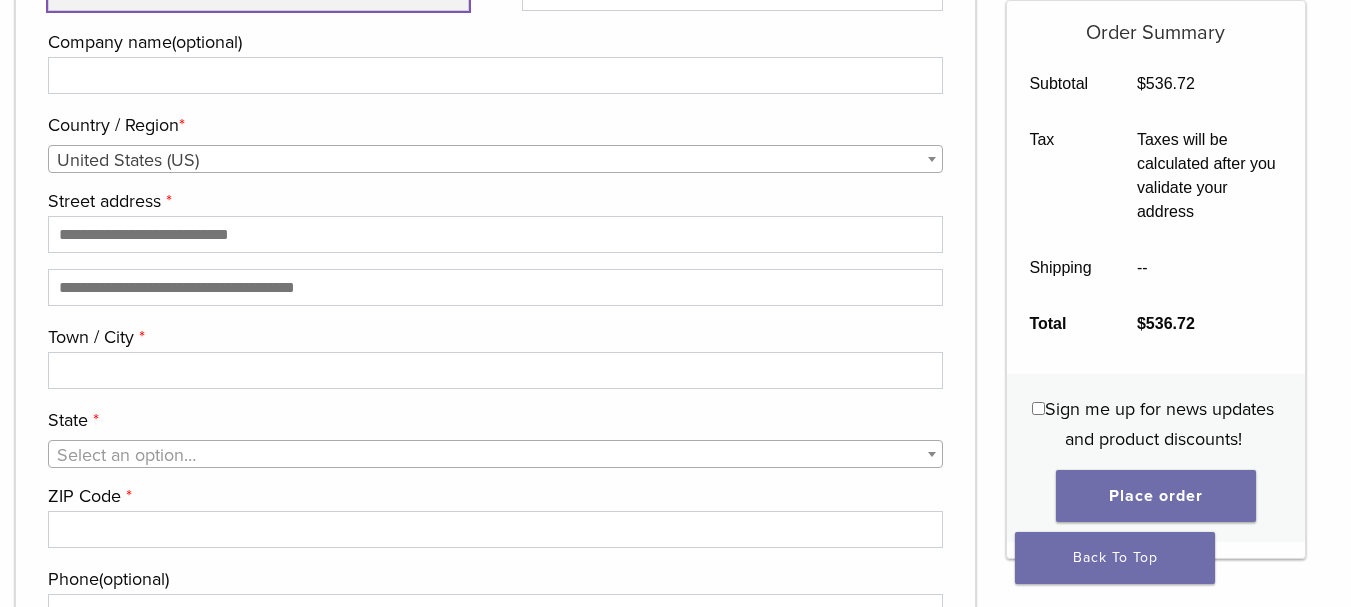 scroll, scrollTop: 600, scrollLeft: 0, axis: vertical 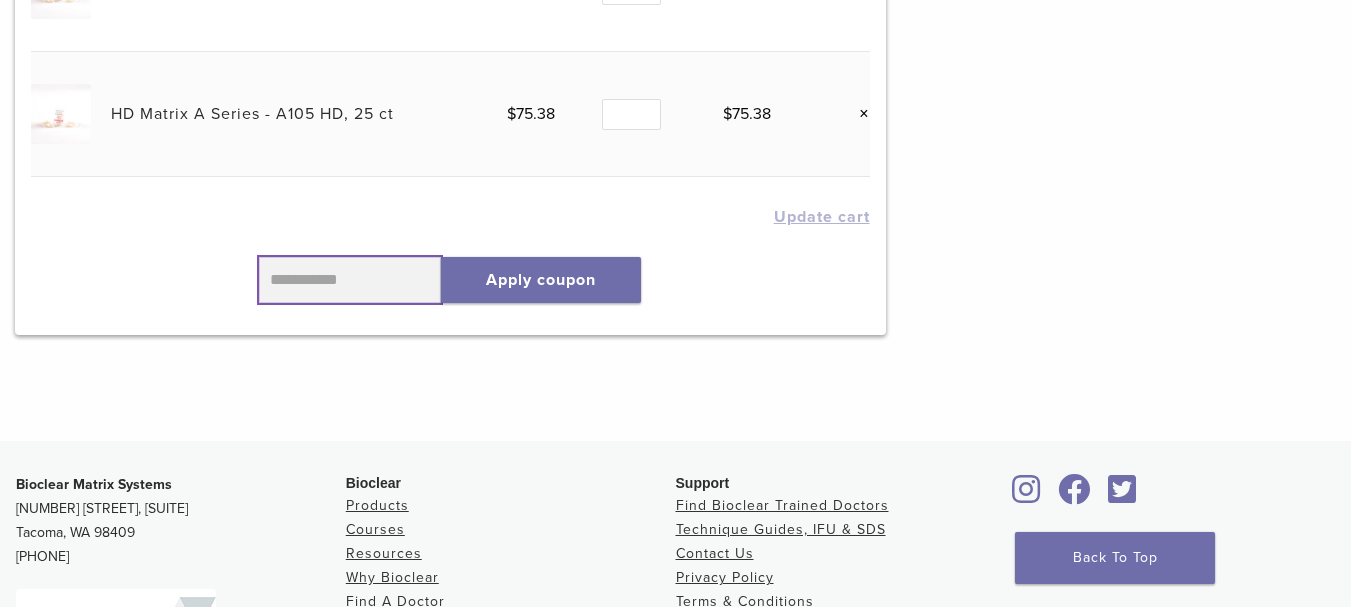 click at bounding box center (350, 280) 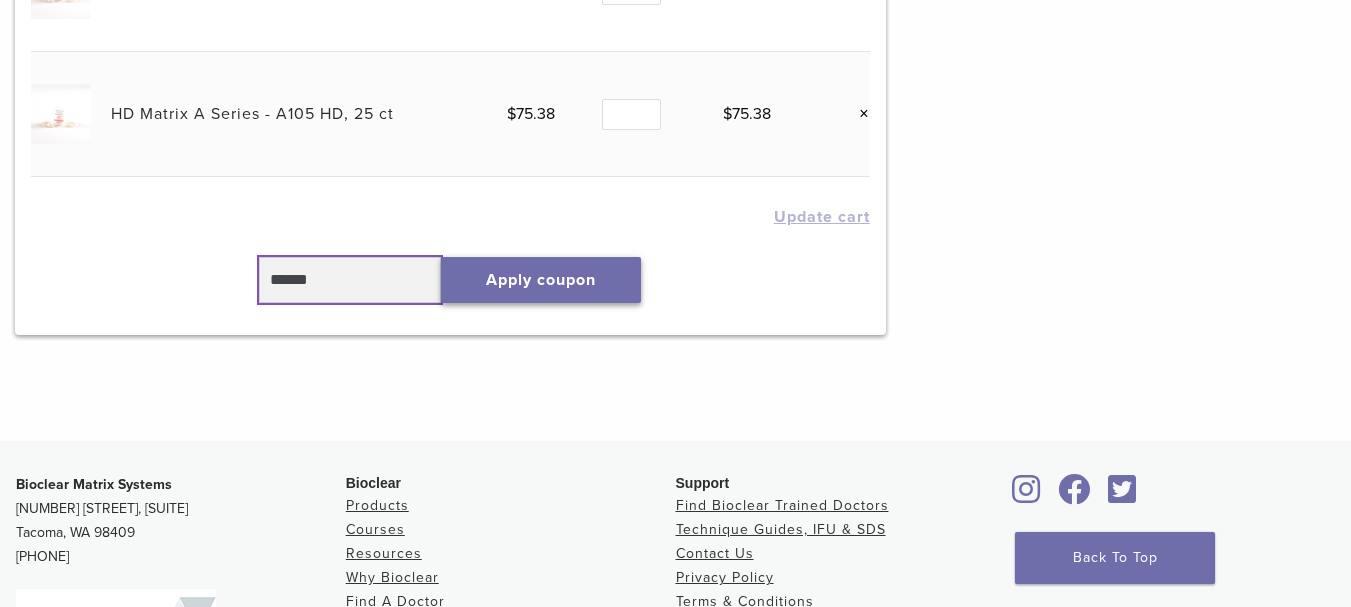 type on "******" 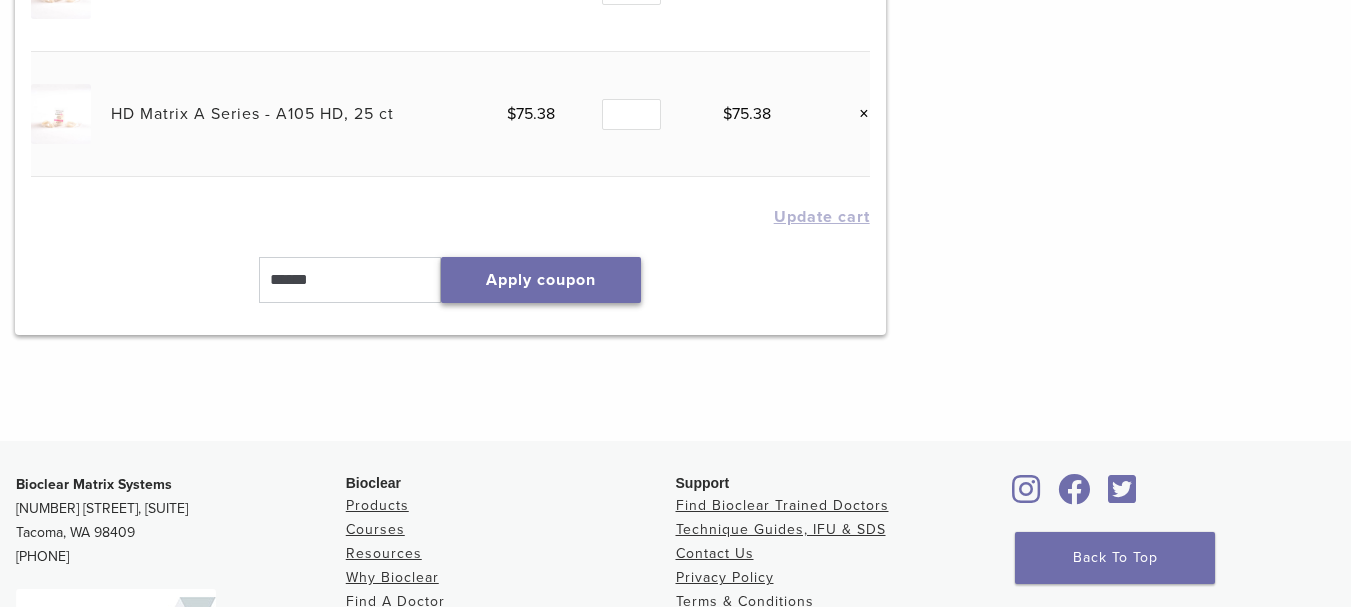 click on "Apply coupon" at bounding box center [541, 280] 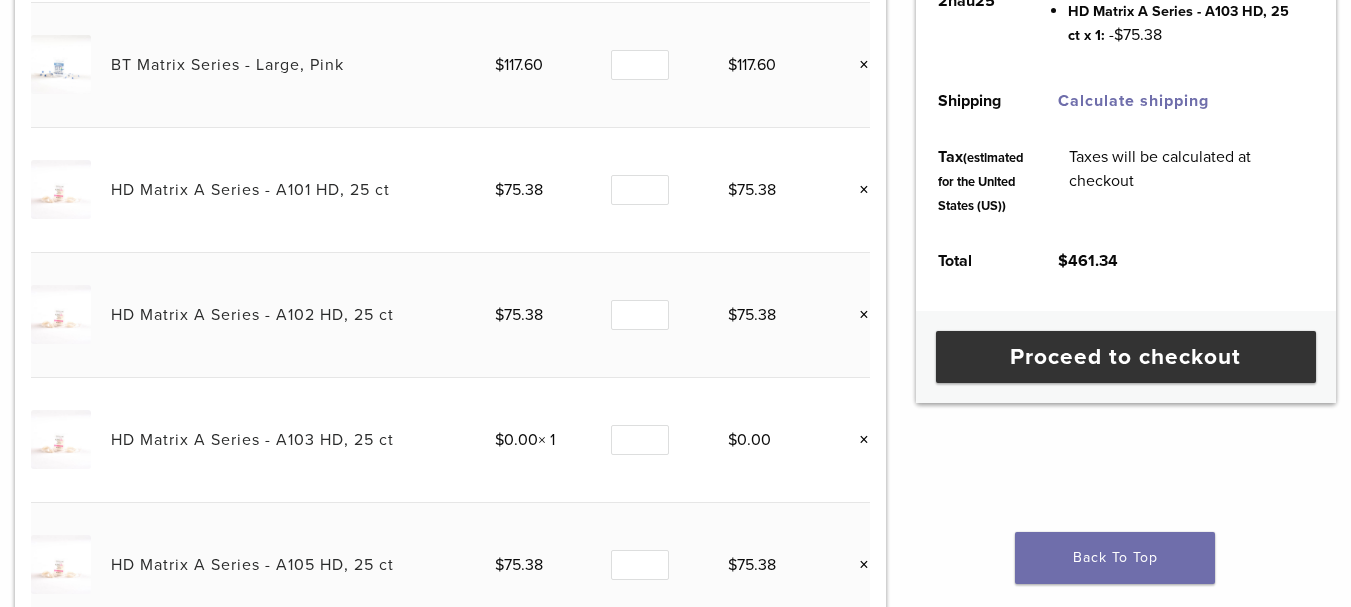 scroll, scrollTop: 675, scrollLeft: 0, axis: vertical 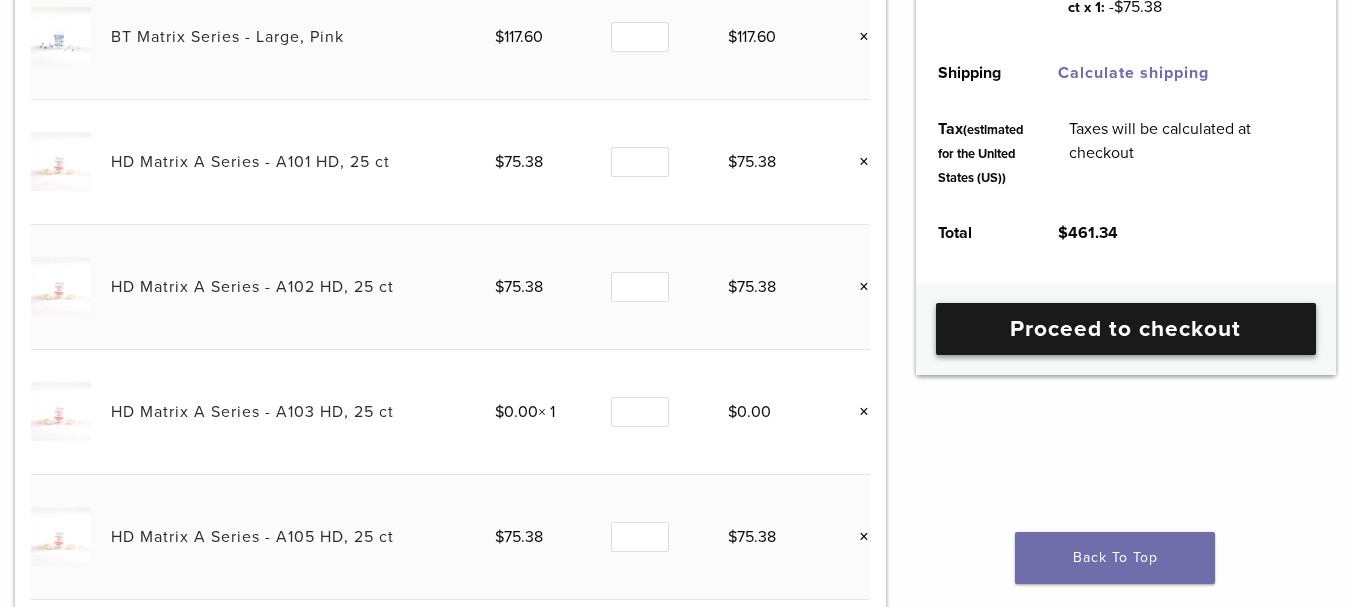 click on "Proceed to checkout" at bounding box center [1126, 329] 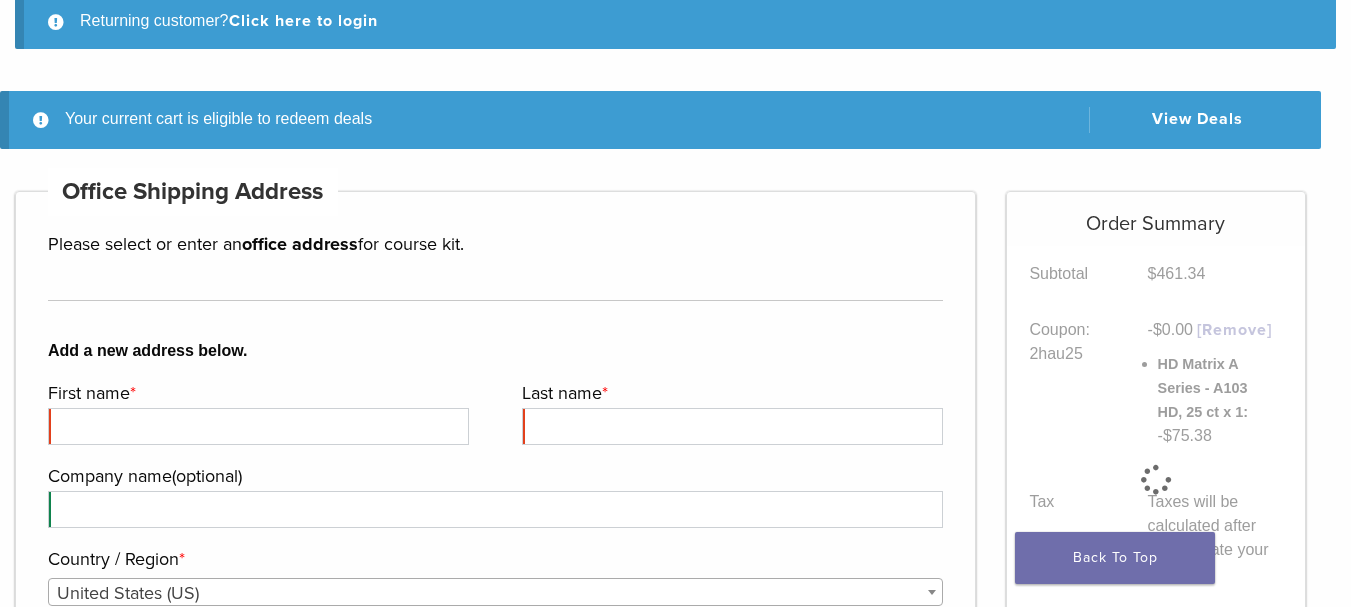 scroll, scrollTop: 256, scrollLeft: 0, axis: vertical 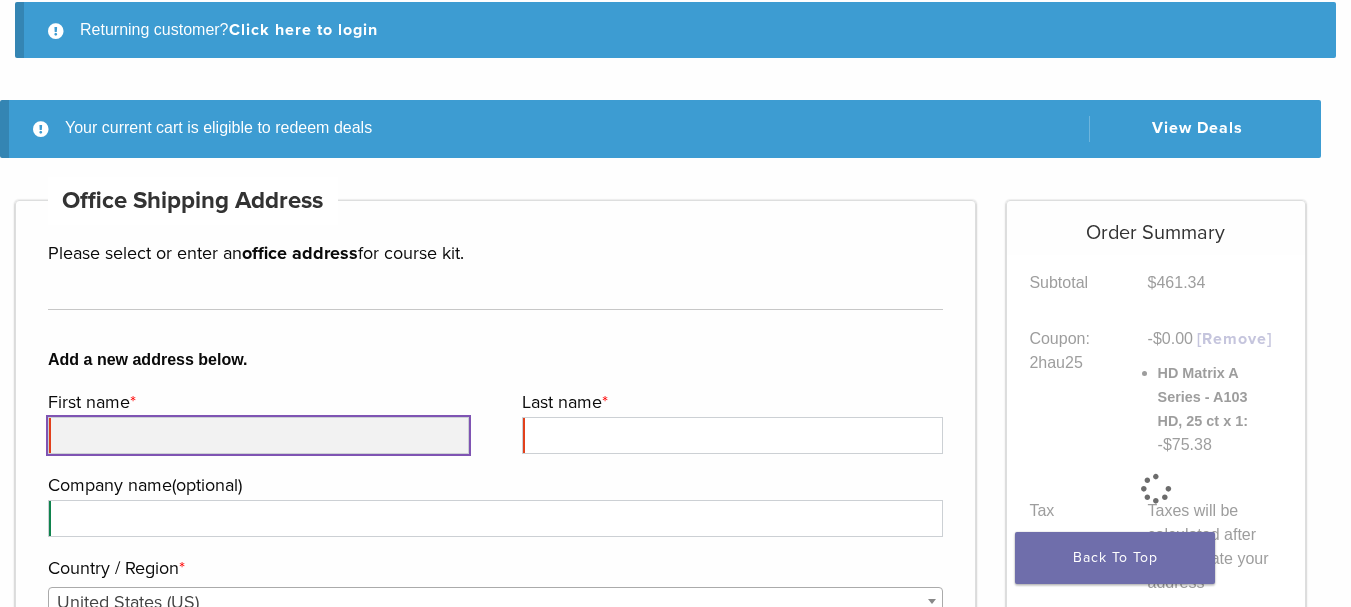 click on "First name  *" at bounding box center [258, 435] 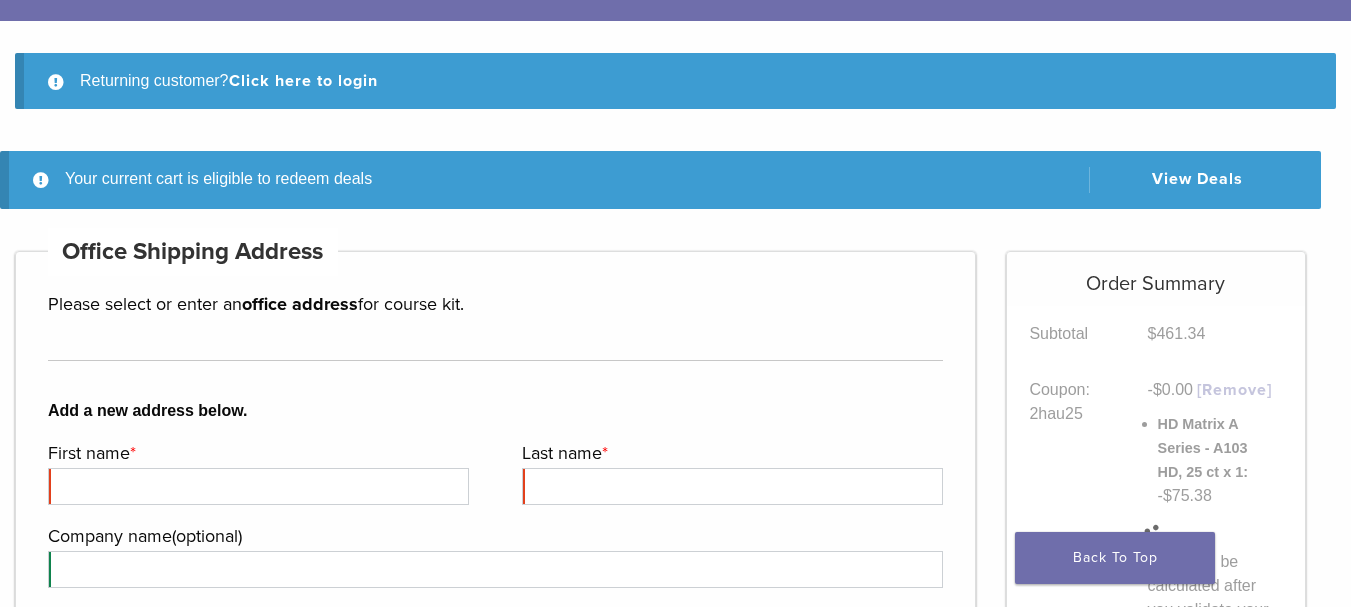 scroll, scrollTop: 195, scrollLeft: 0, axis: vertical 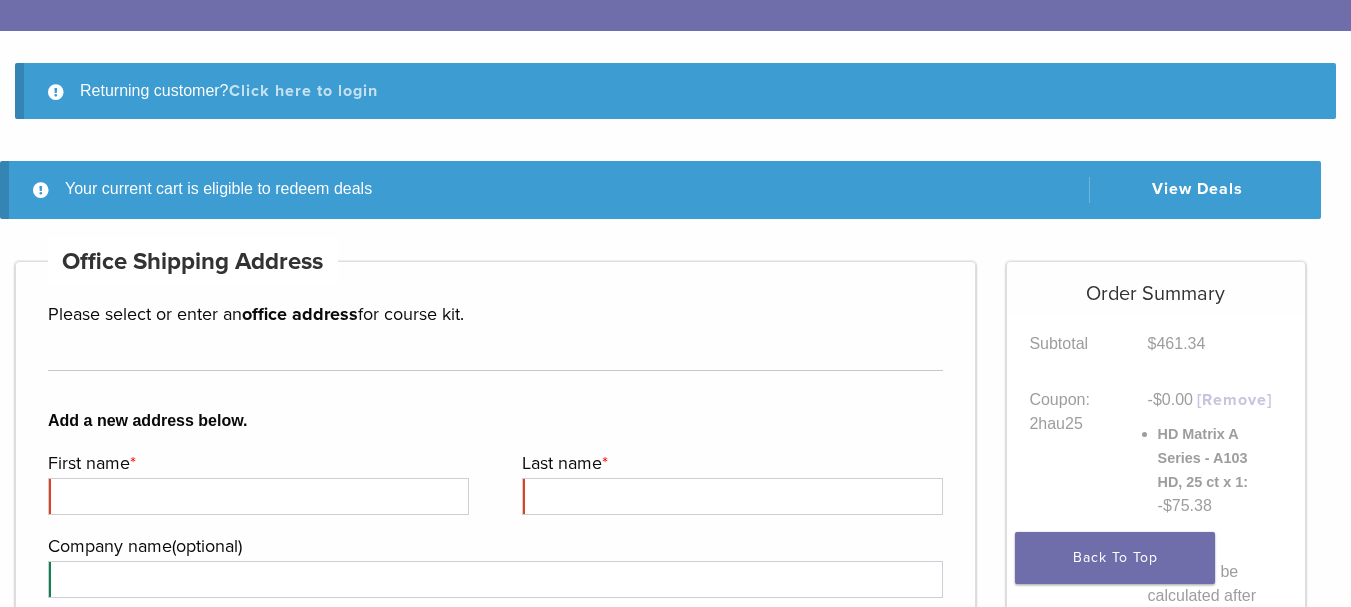 click on "Click here to login" at bounding box center (303, 91) 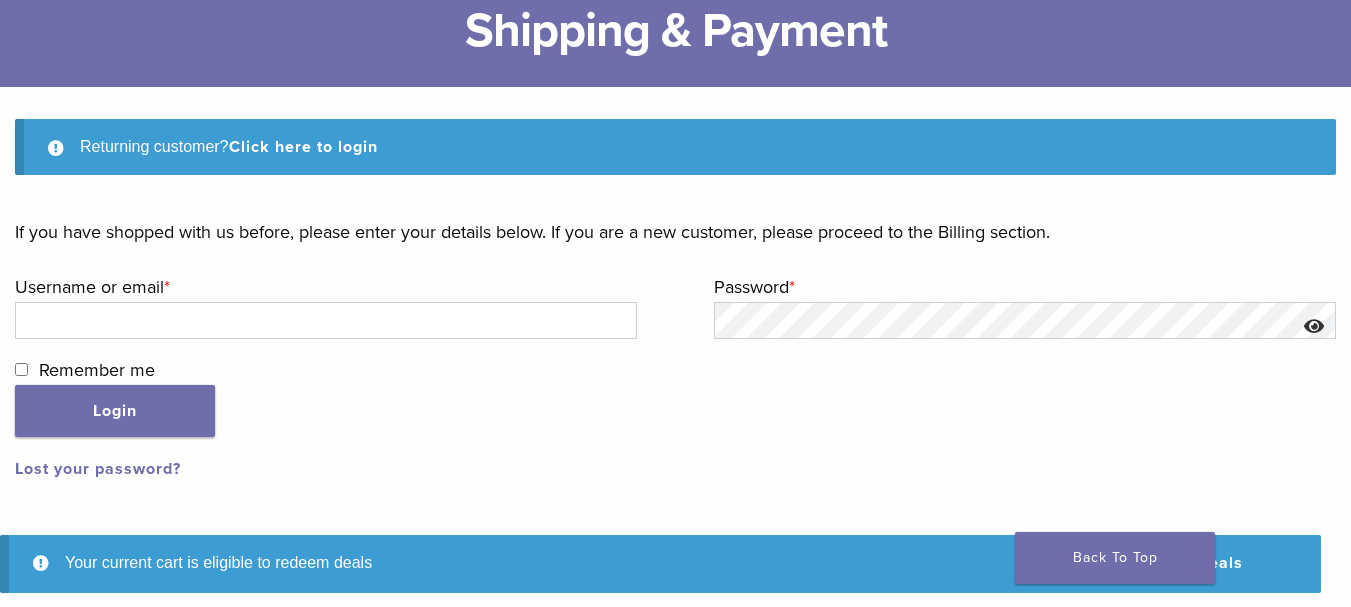 scroll, scrollTop: 0, scrollLeft: 0, axis: both 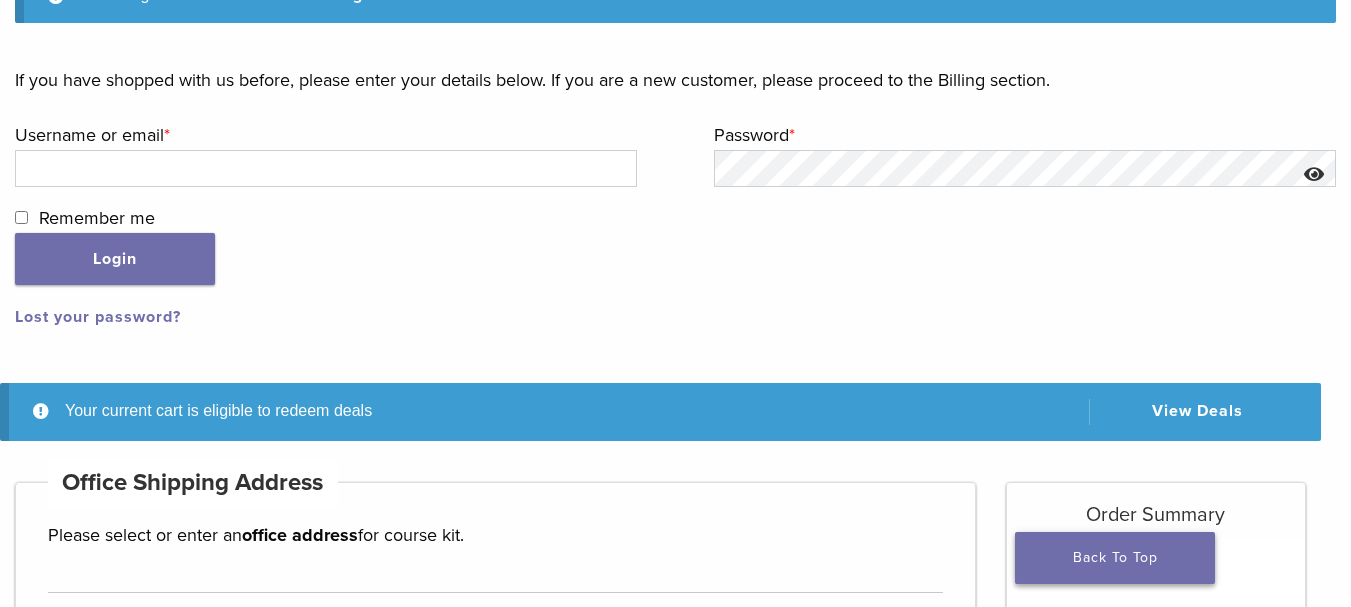 click on "Back To Top" at bounding box center (1115, 558) 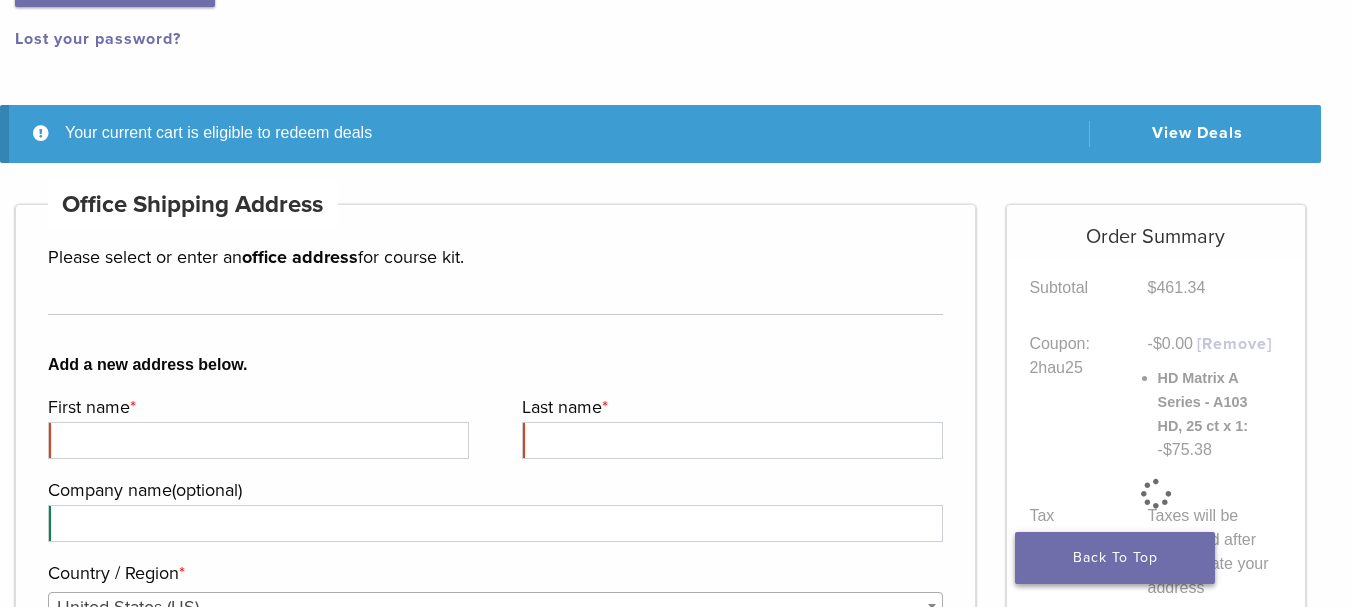 scroll, scrollTop: 574, scrollLeft: 0, axis: vertical 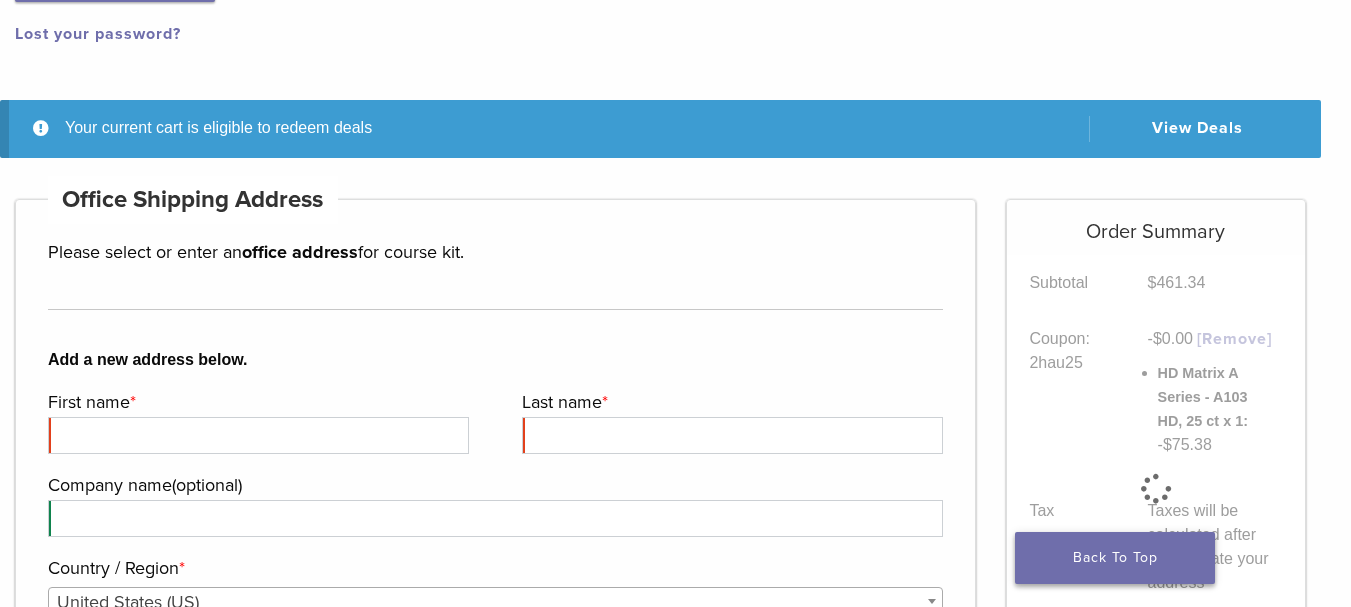 click on "Back To Top" at bounding box center [1115, 558] 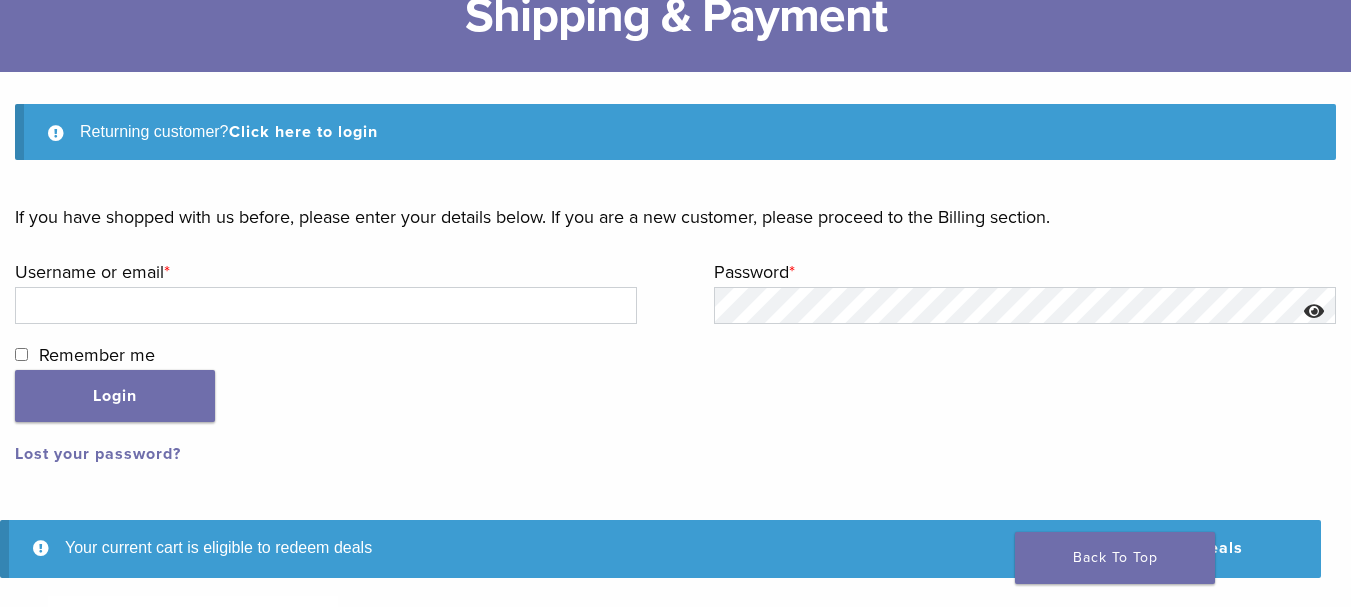 click on "[COUNTRY]
[PHONE]
Search
My Account
6 items
Back to product site
Products Courses Resources Expand child menu
Technique Guides, IFU, & SDS
Why Bioclear Find A Doctor Contact Us Expand child menu
Request a Virtual Demo
Return/Repairs
Products
Courses
Resources Expand child menu
Technique Guides, IFU, & SDS
Why Bioclear
Find A Doctor
Contact Us Expand child menu
Request a Virtual Demo
Return/Repairs
Search for:
Search" at bounding box center [675, 1808] 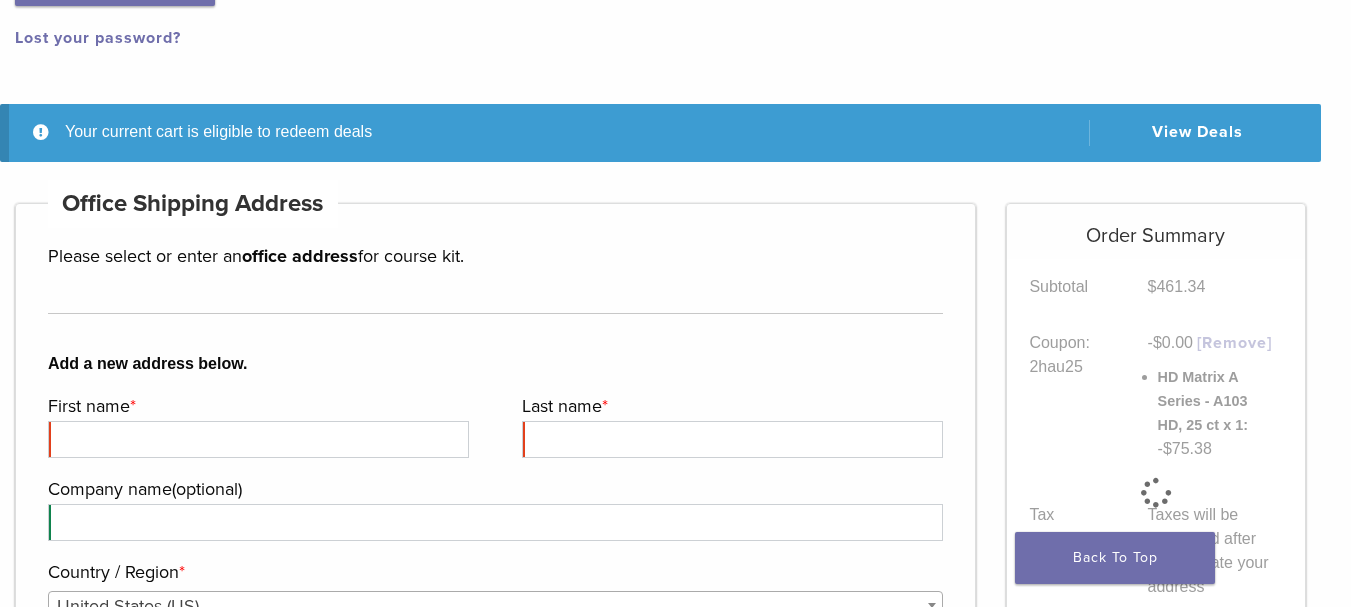 scroll, scrollTop: 574, scrollLeft: 0, axis: vertical 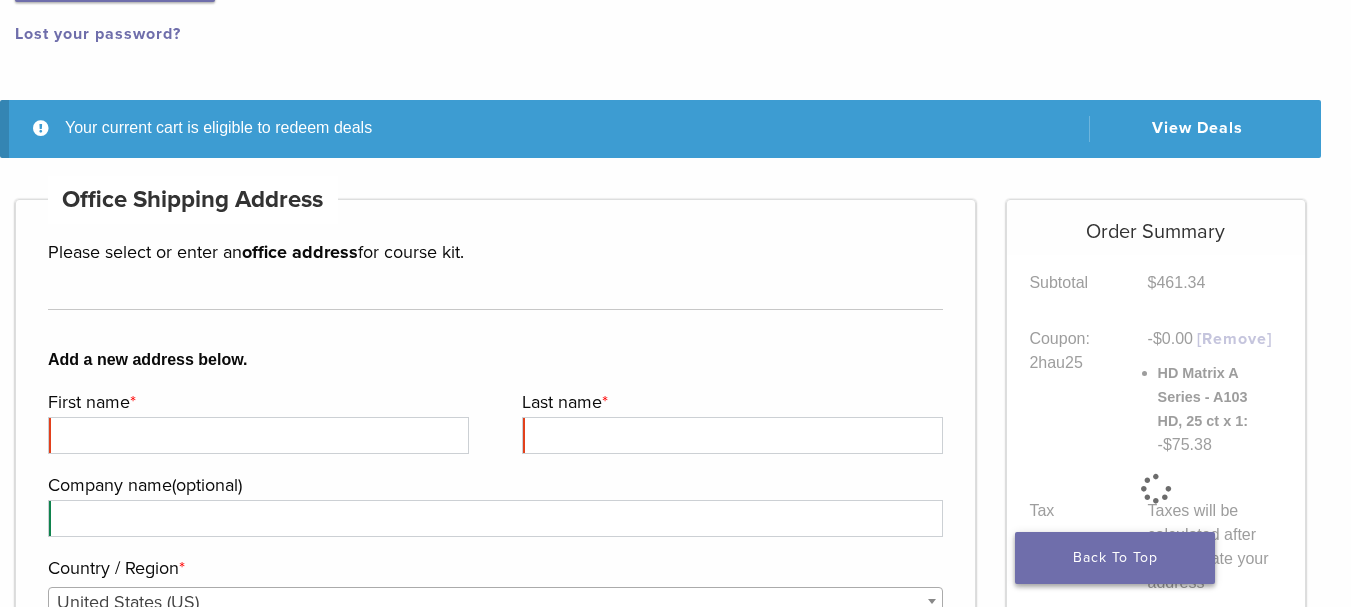 click on "Back To Top" at bounding box center [1115, 558] 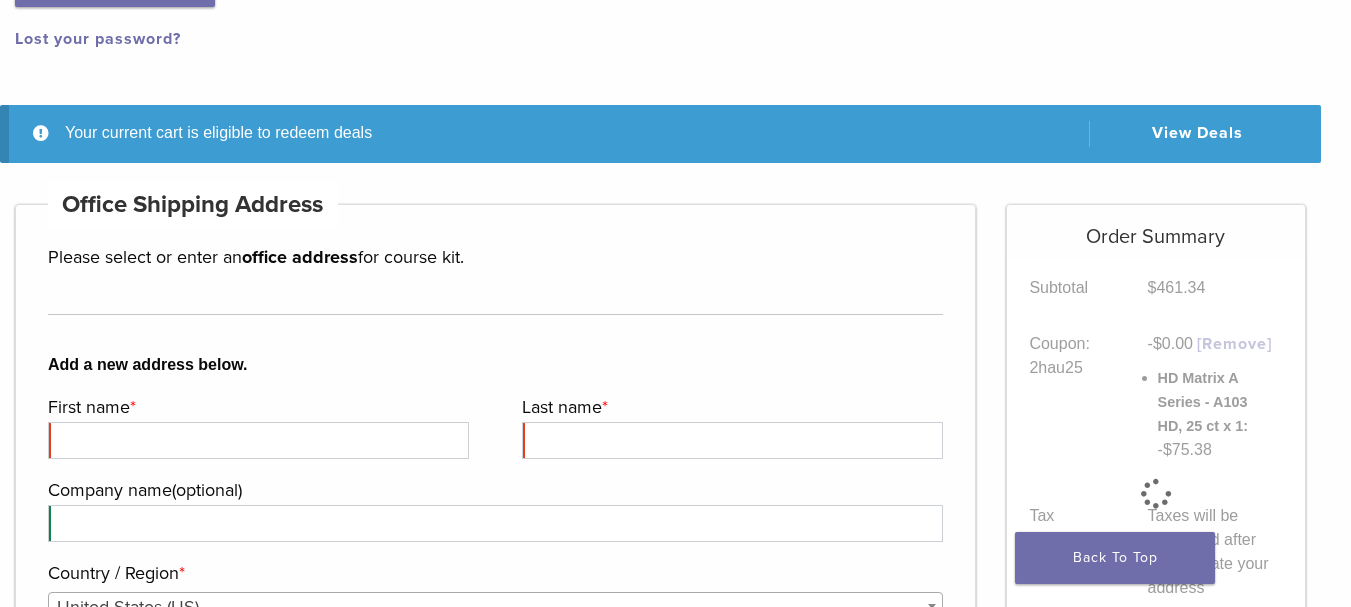 scroll, scrollTop: 574, scrollLeft: 0, axis: vertical 